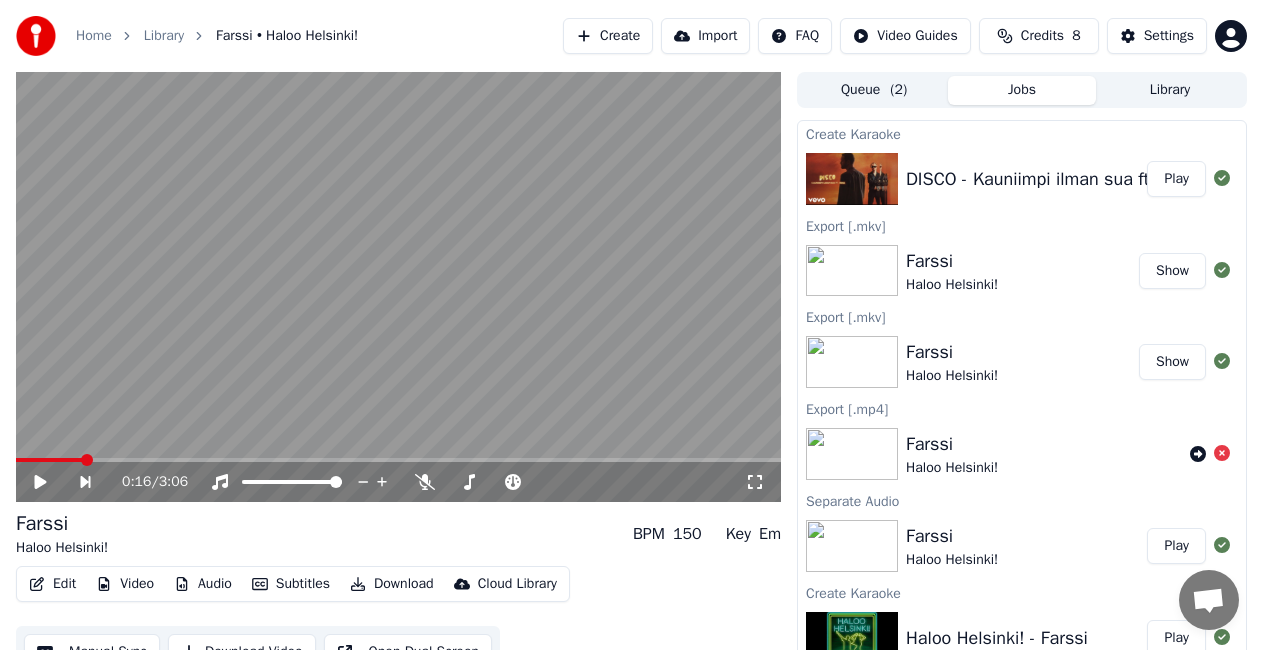 scroll, scrollTop: 28, scrollLeft: 0, axis: vertical 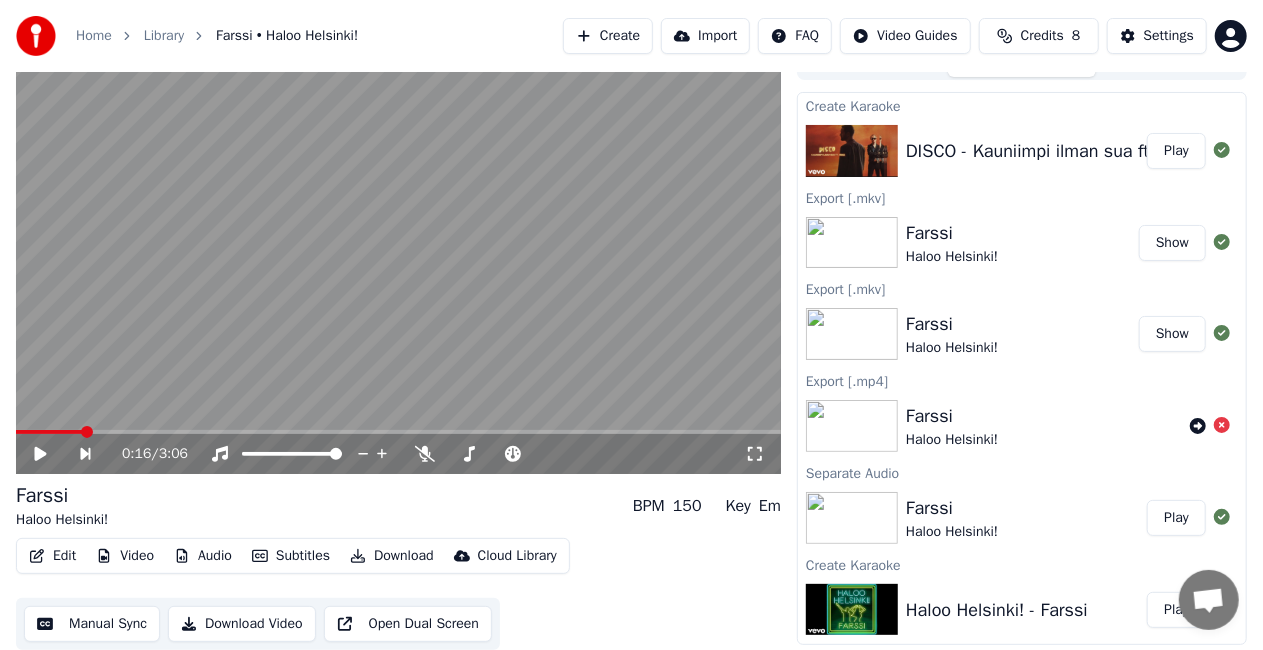 click on "Home" at bounding box center [94, 36] 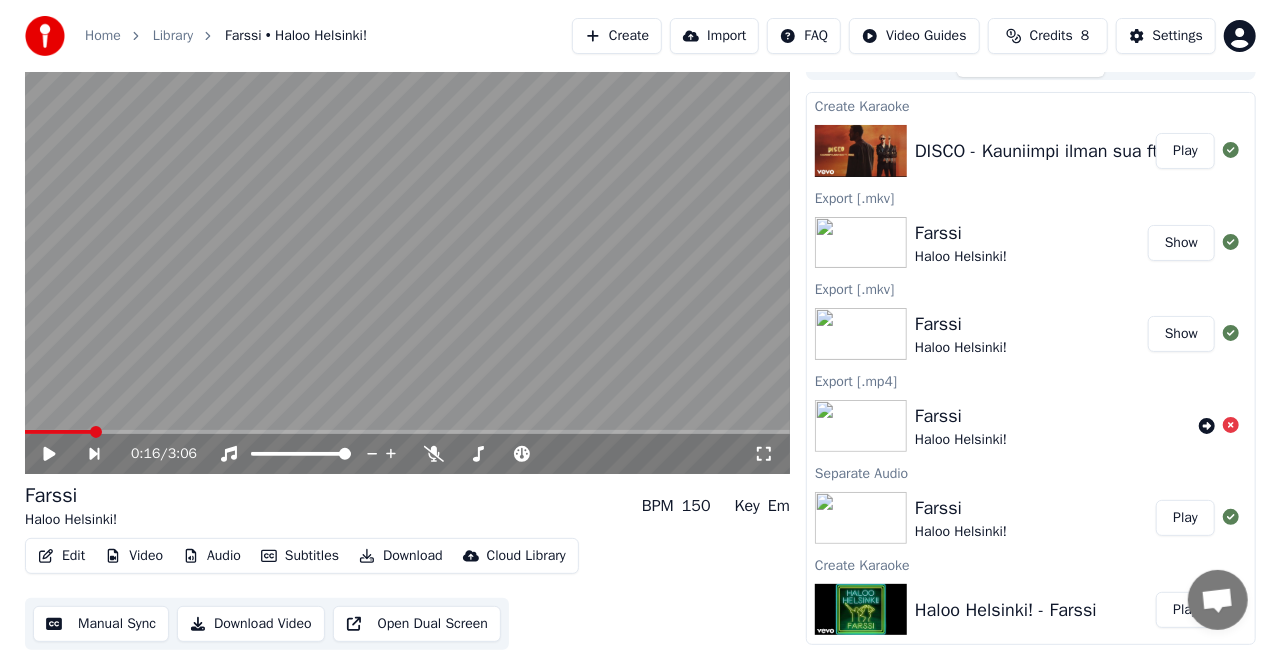 scroll, scrollTop: 0, scrollLeft: 0, axis: both 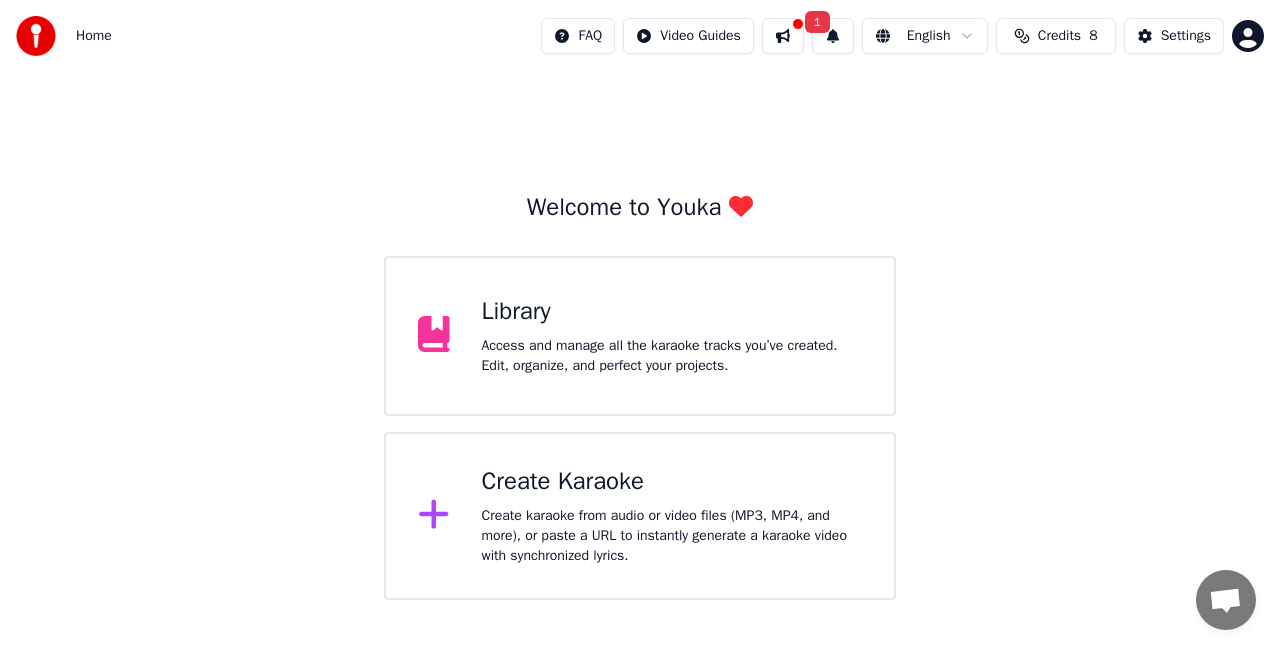 click on "Create Karaoke Create karaoke from audio or video files (MP3, MP4, and more), or paste a URL to instantly generate a karaoke video with synchronized lyrics." at bounding box center [640, 516] 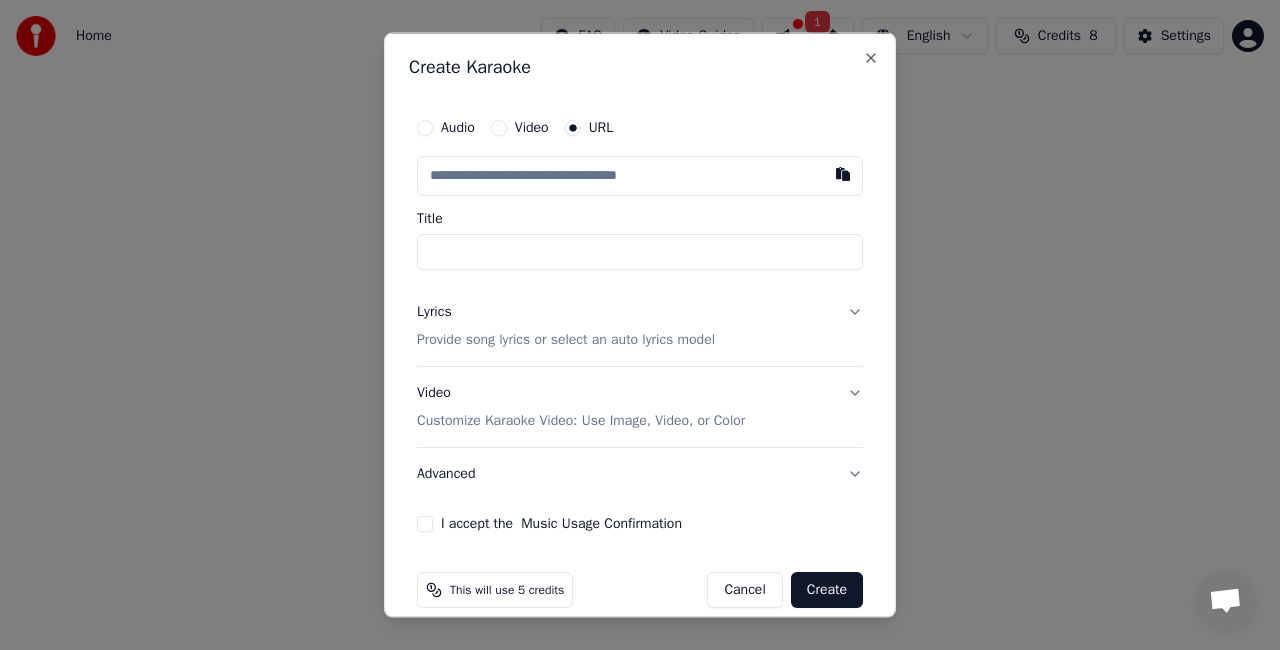 click on "Audio" at bounding box center (458, 128) 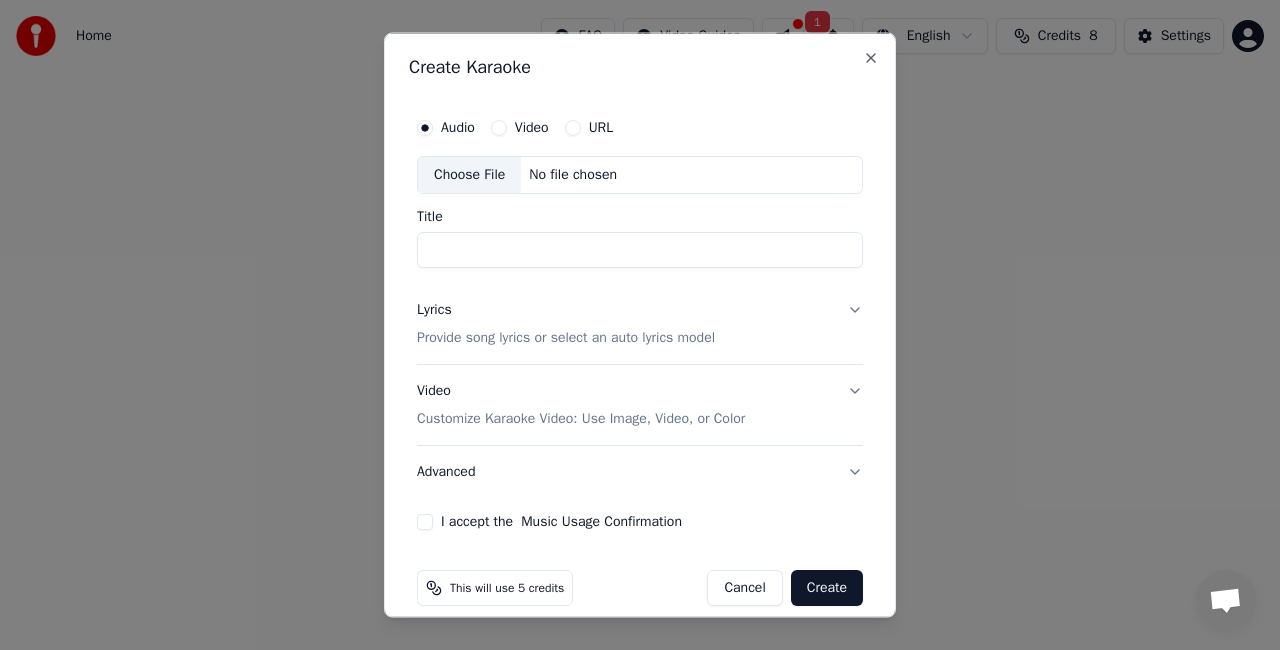 click on "No file chosen" at bounding box center [573, 175] 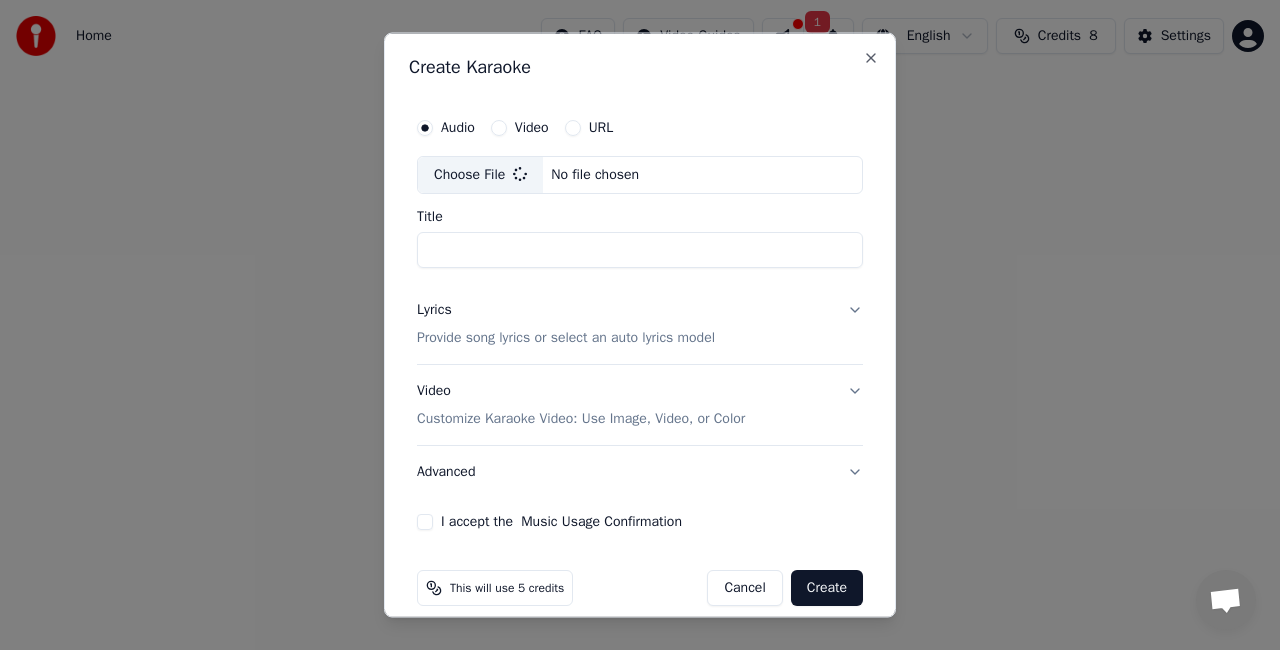 type on "**********" 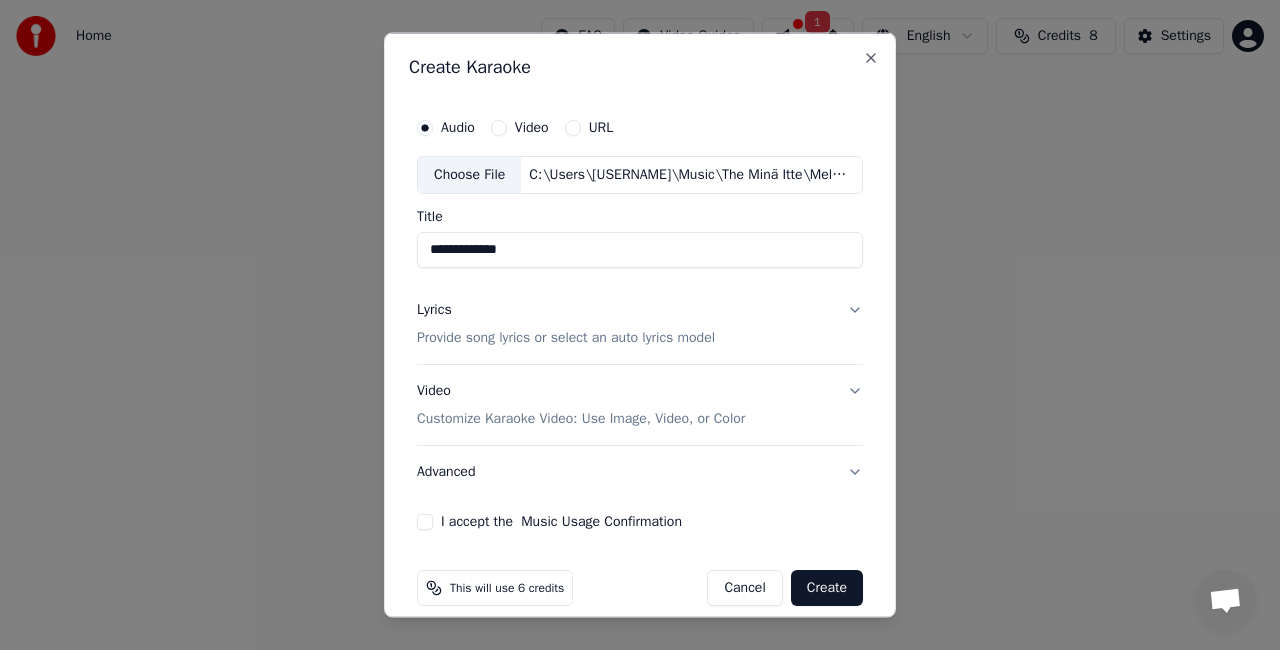 click on "Provide song lyrics or select an auto lyrics model" at bounding box center (566, 337) 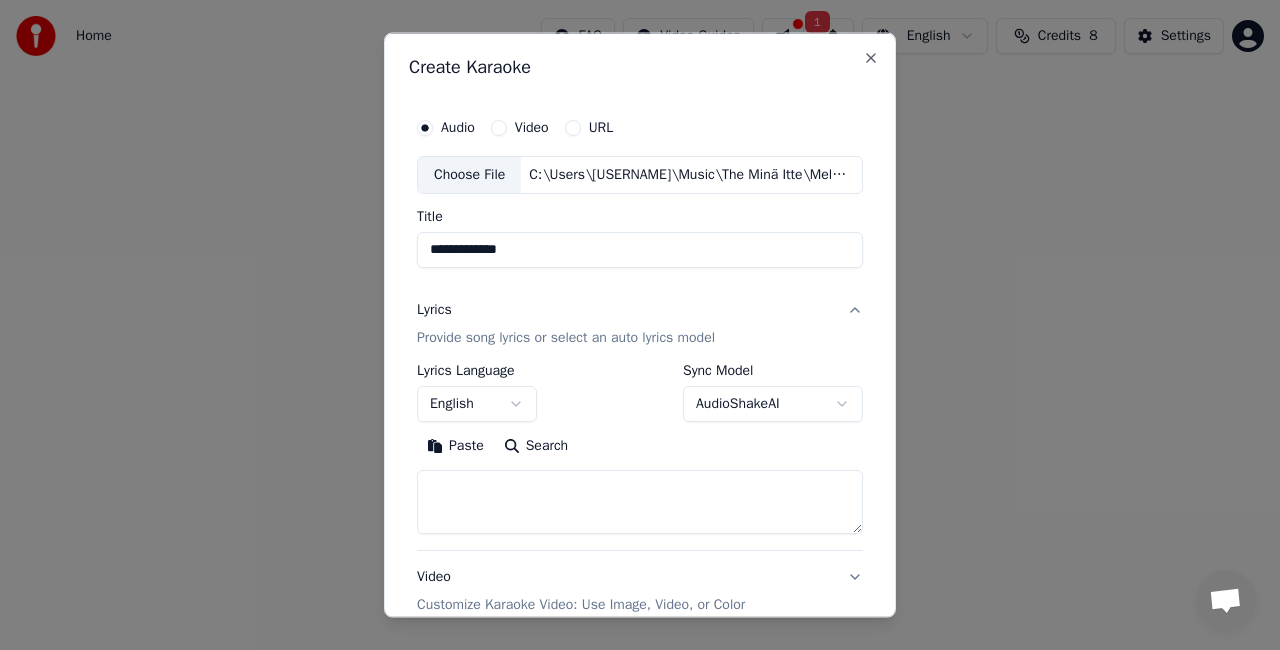 click on "Paste" at bounding box center (455, 445) 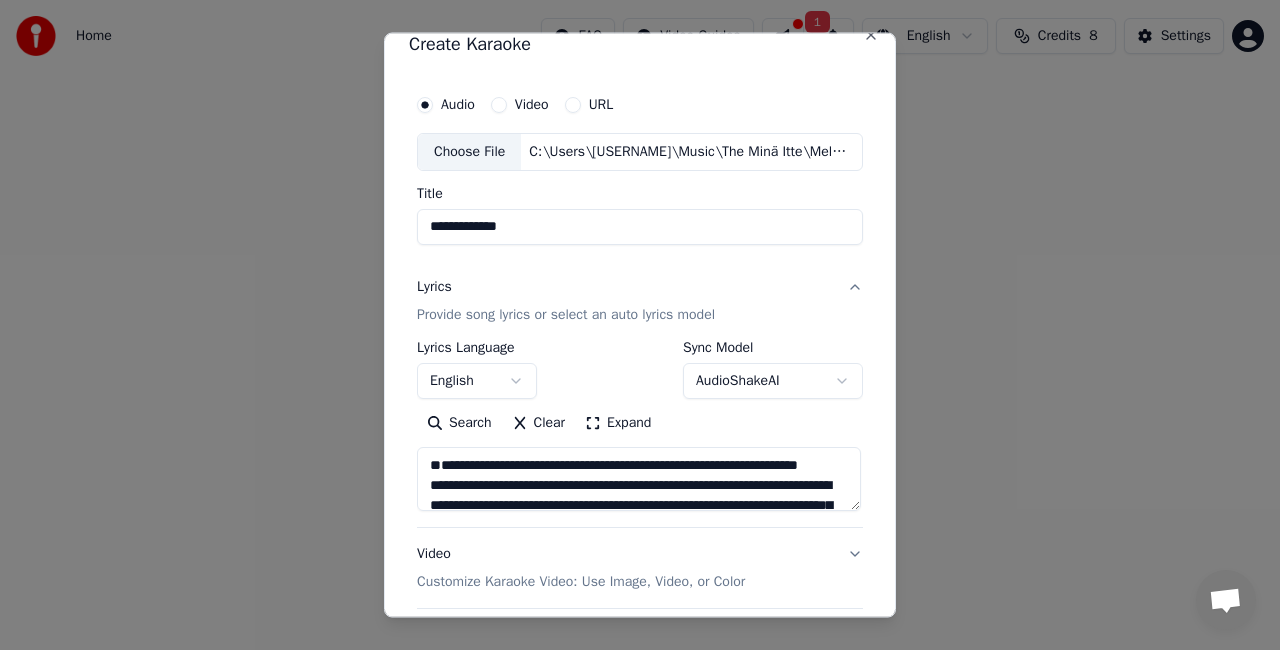 scroll, scrollTop: 27, scrollLeft: 0, axis: vertical 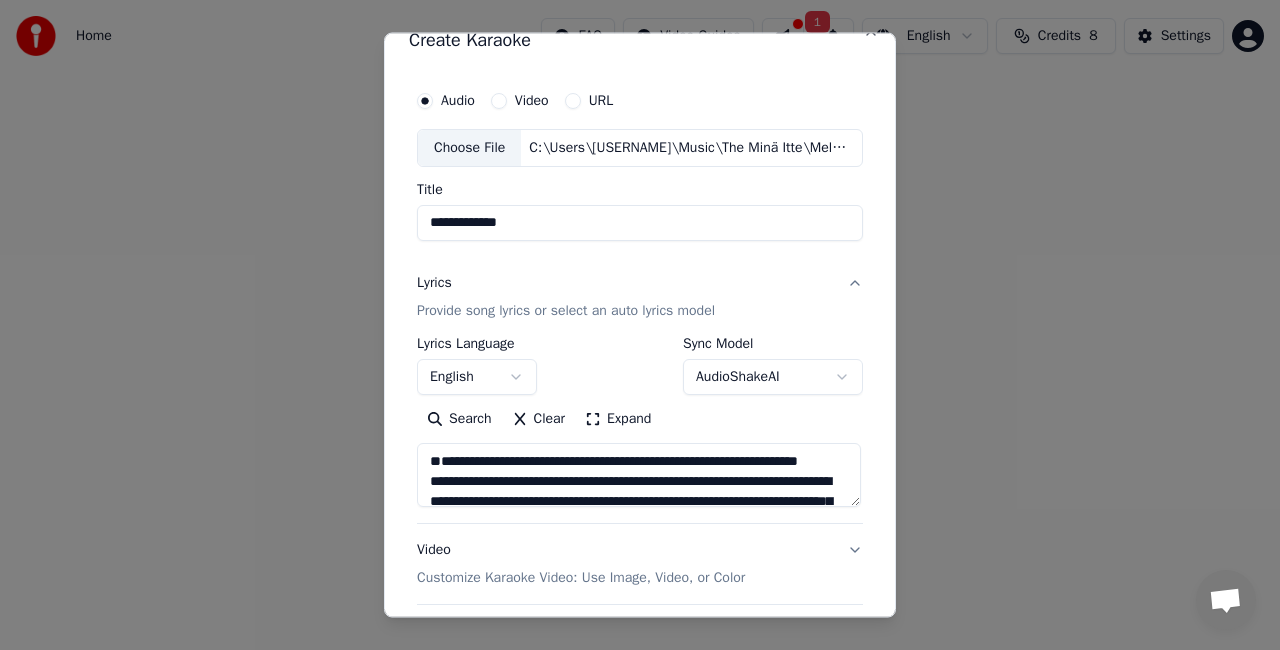click at bounding box center (639, 474) 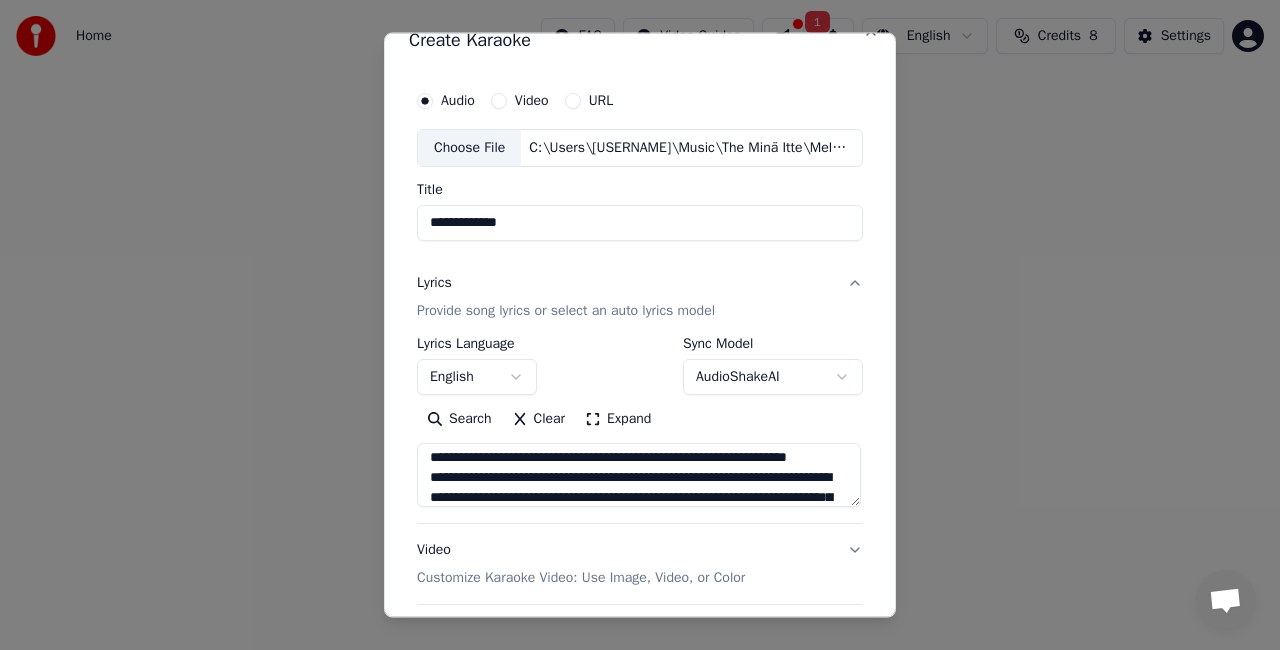 scroll, scrollTop: 204, scrollLeft: 0, axis: vertical 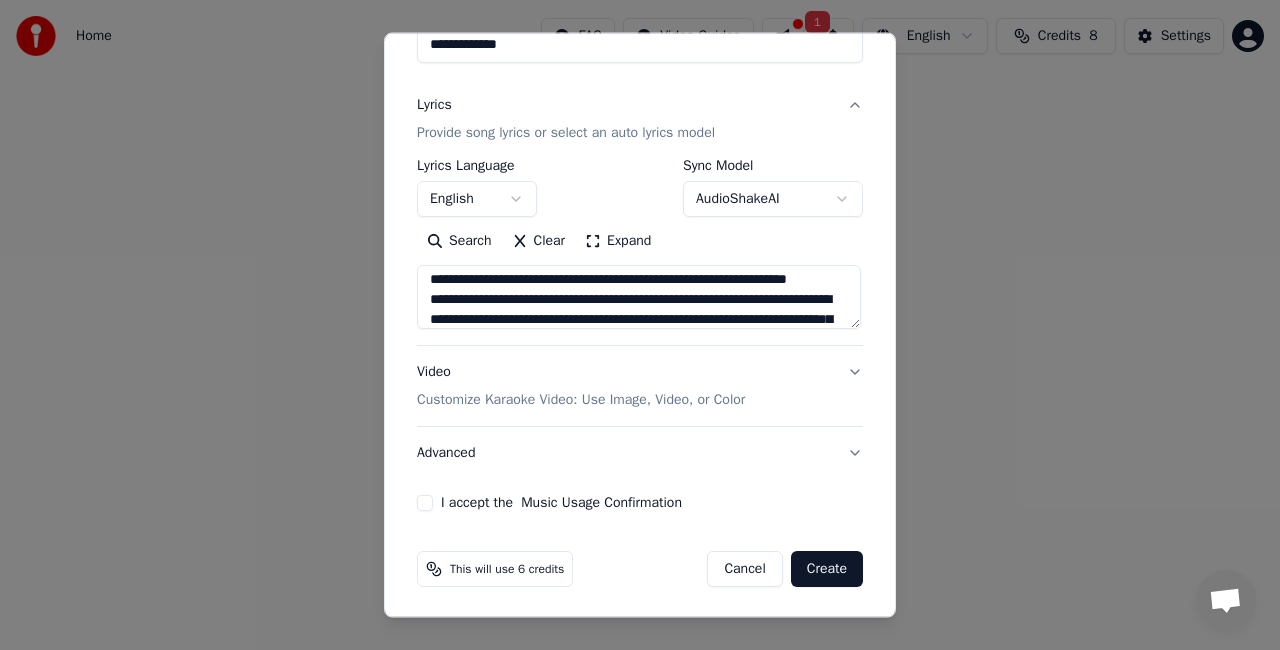 type on "**********" 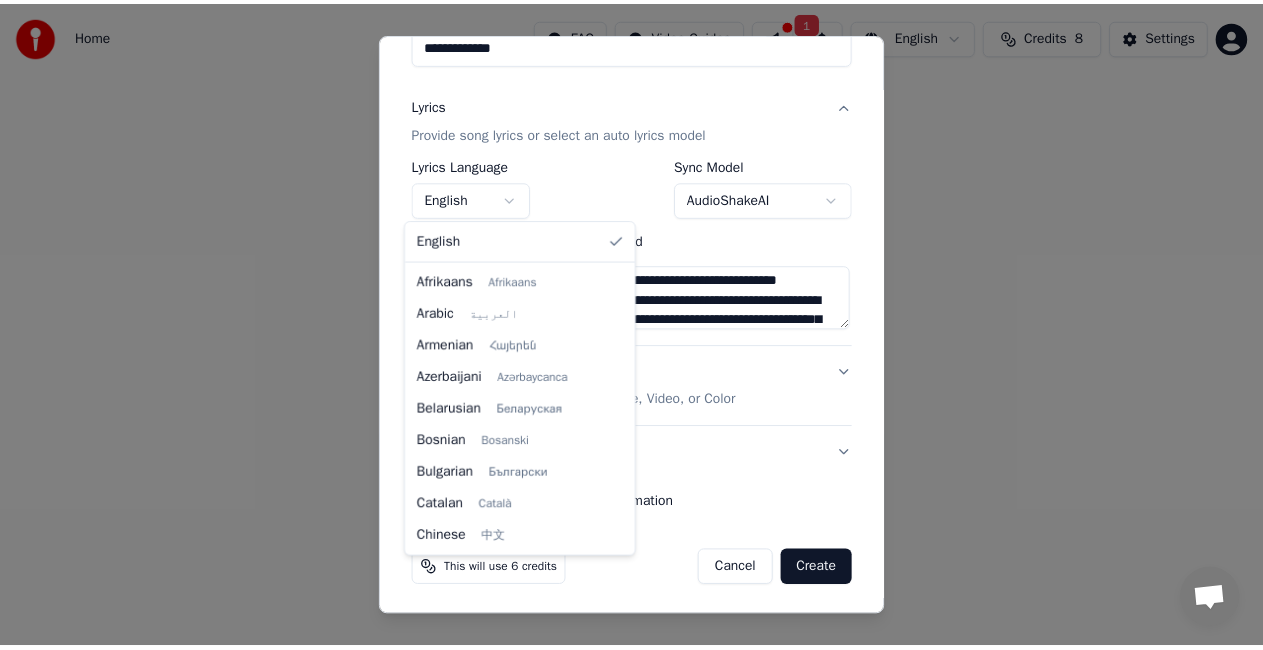 scroll, scrollTop: 320, scrollLeft: 0, axis: vertical 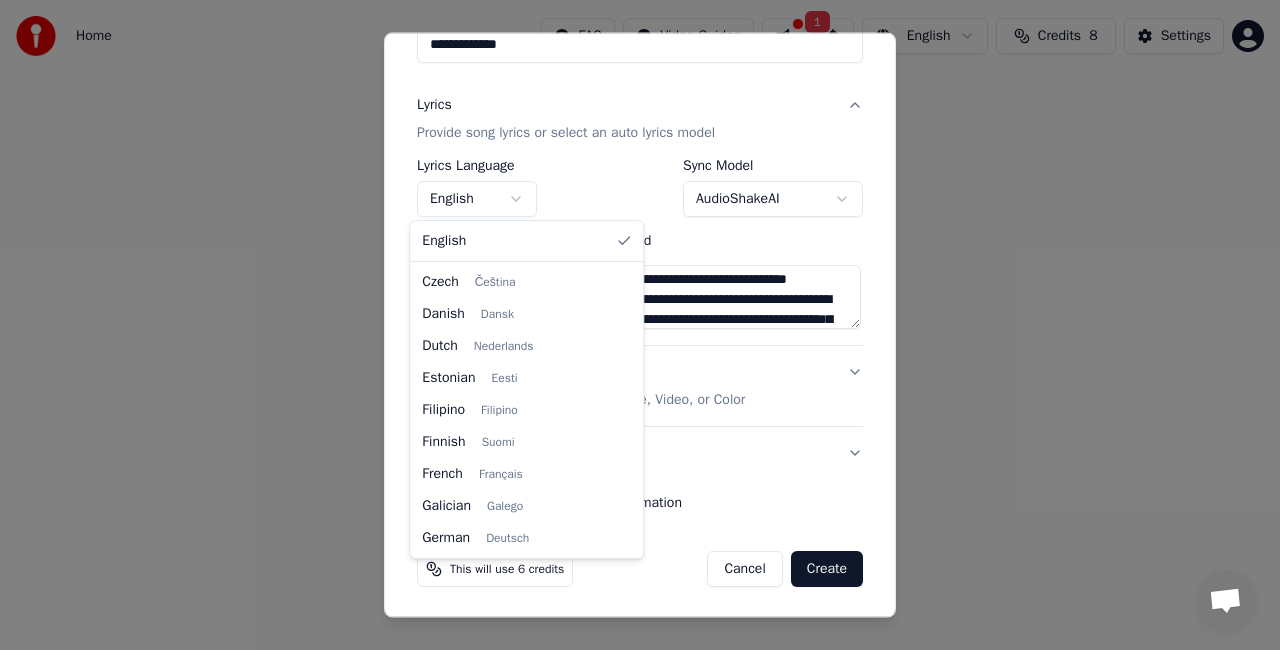 select on "**" 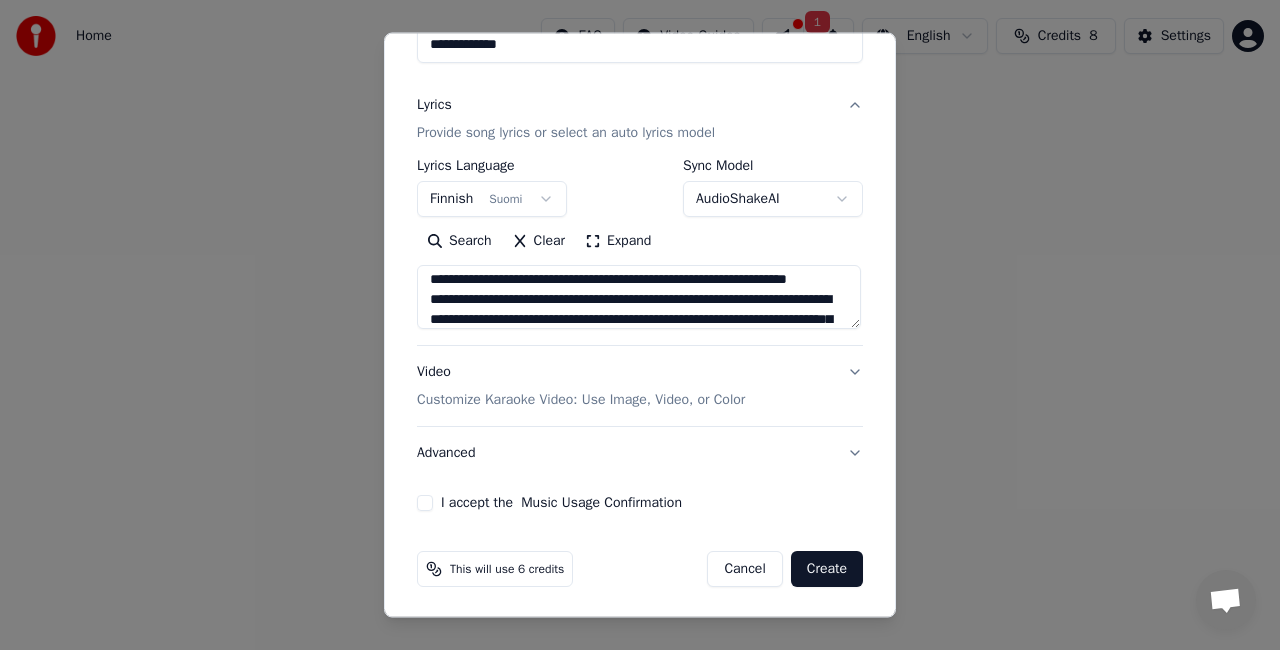 type 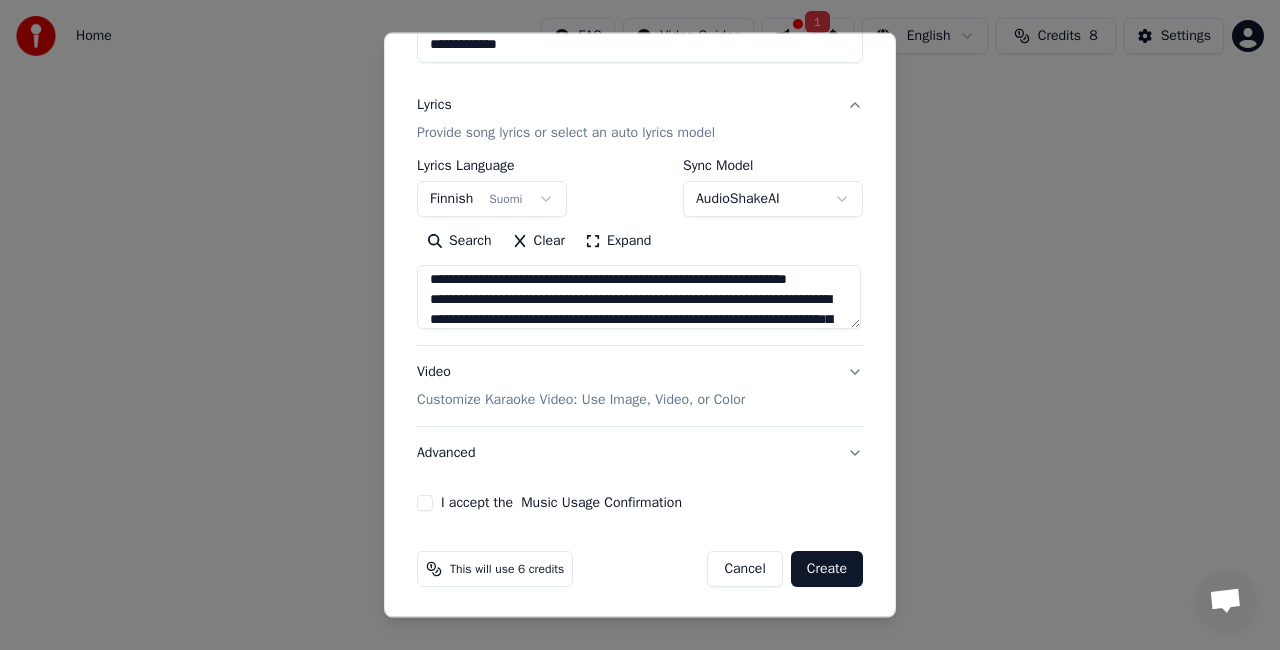 click on "I accept the   Music Usage Confirmation" at bounding box center (425, 503) 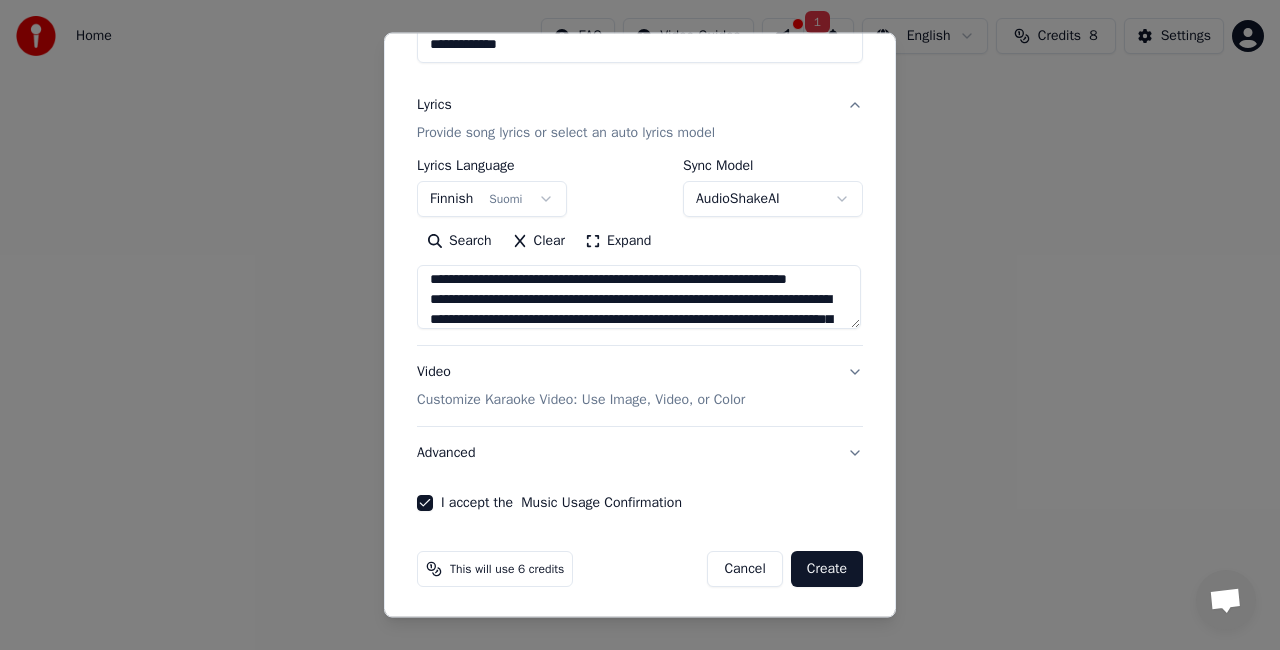 click on "Create" at bounding box center (827, 569) 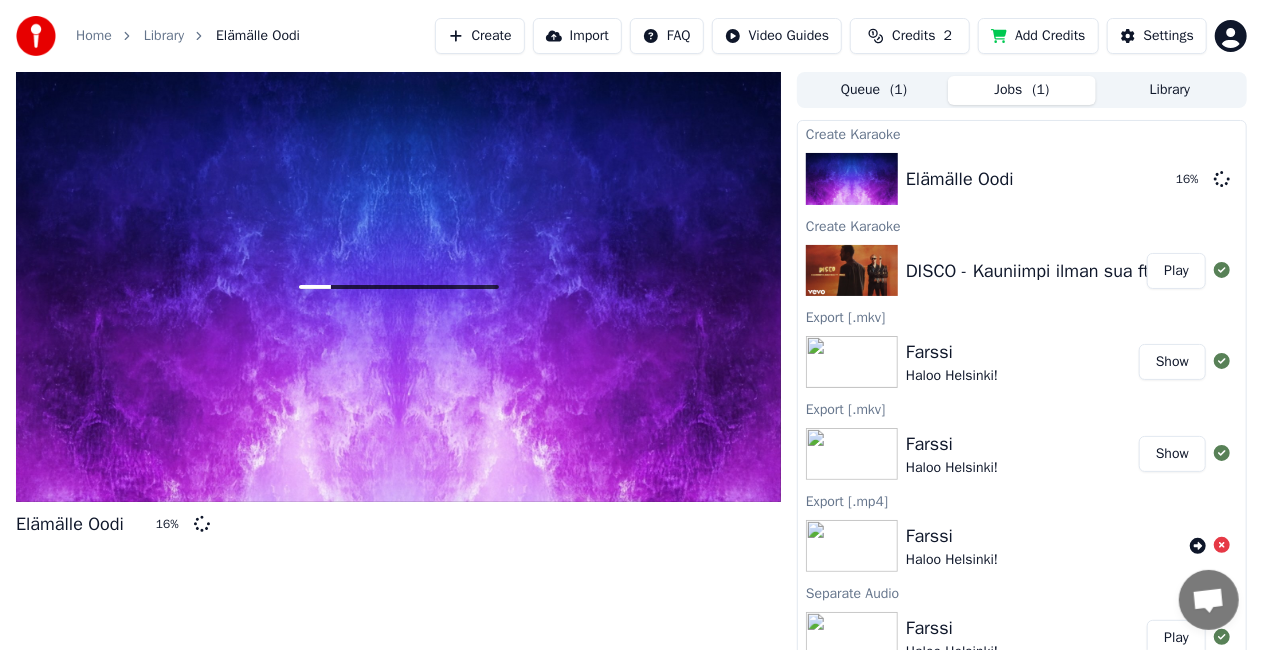 click on "Play" at bounding box center [1176, 271] 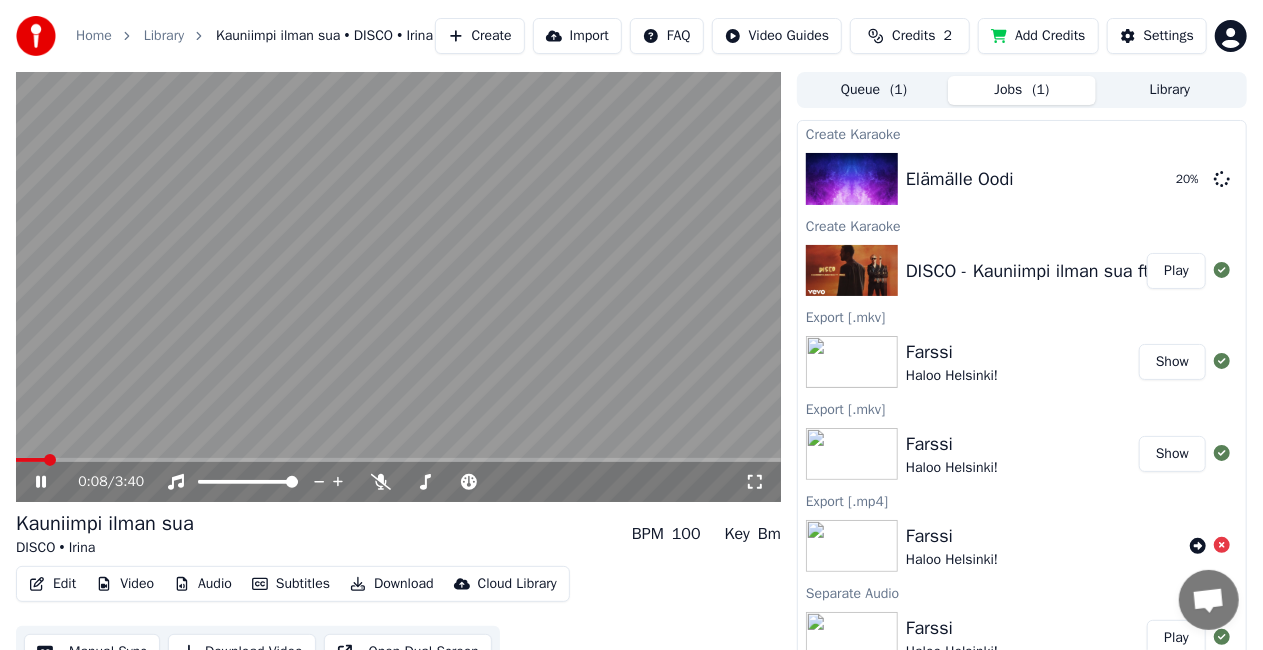 click at bounding box center [398, 287] 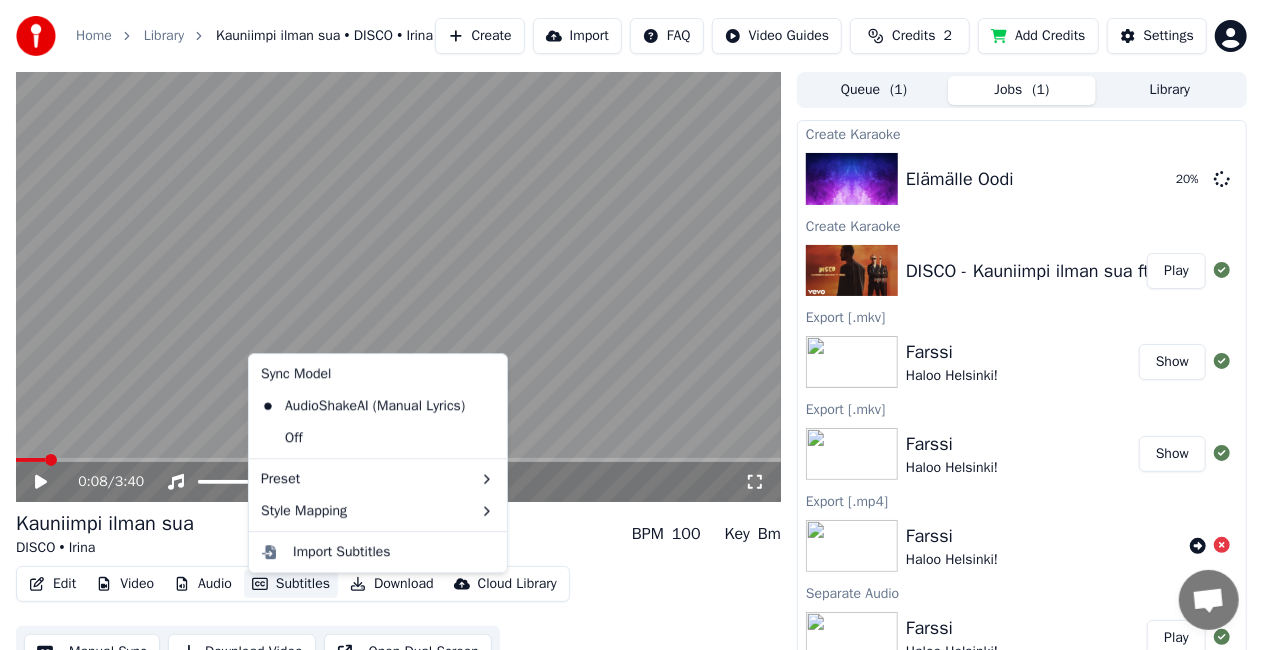 click on "Subtitles" at bounding box center (291, 584) 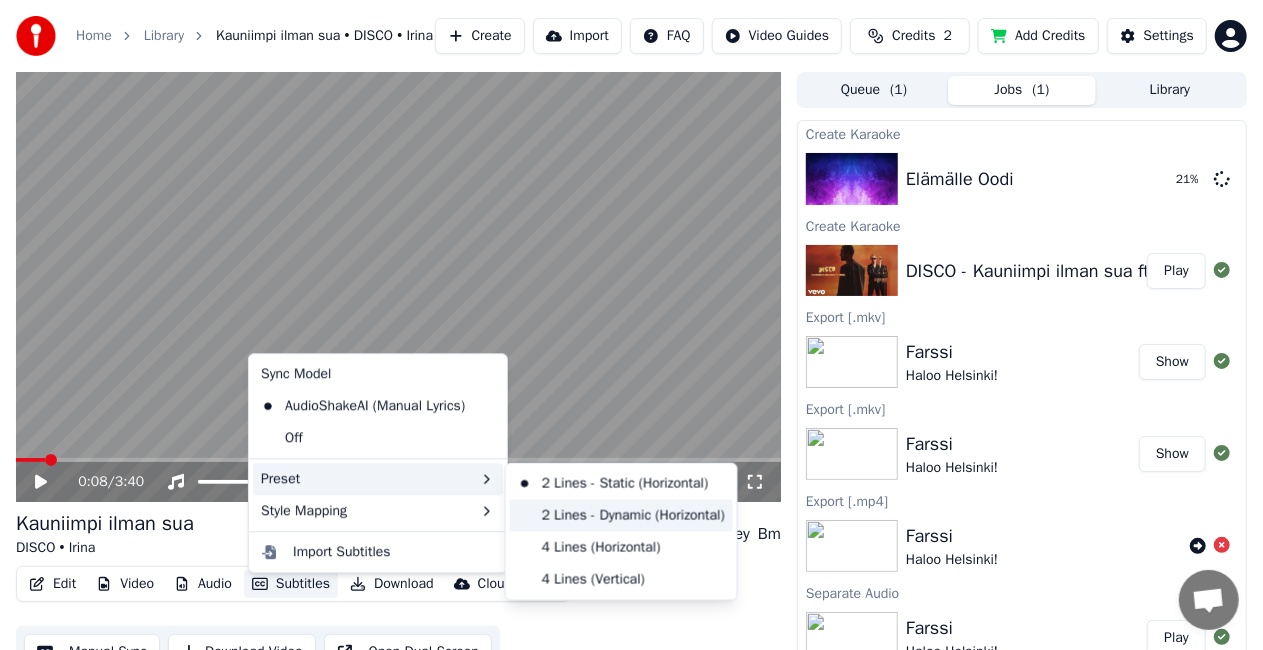 click on "2 Lines - Dynamic (Horizontal)" at bounding box center (621, 516) 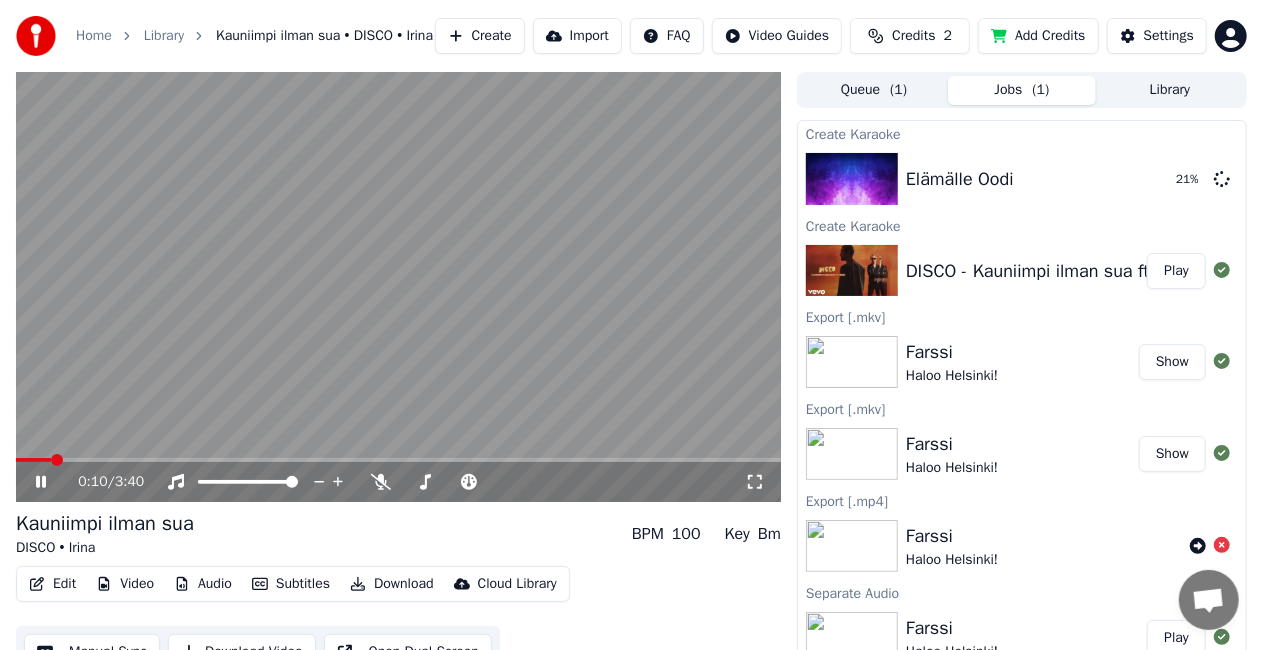 click at bounding box center (398, 287) 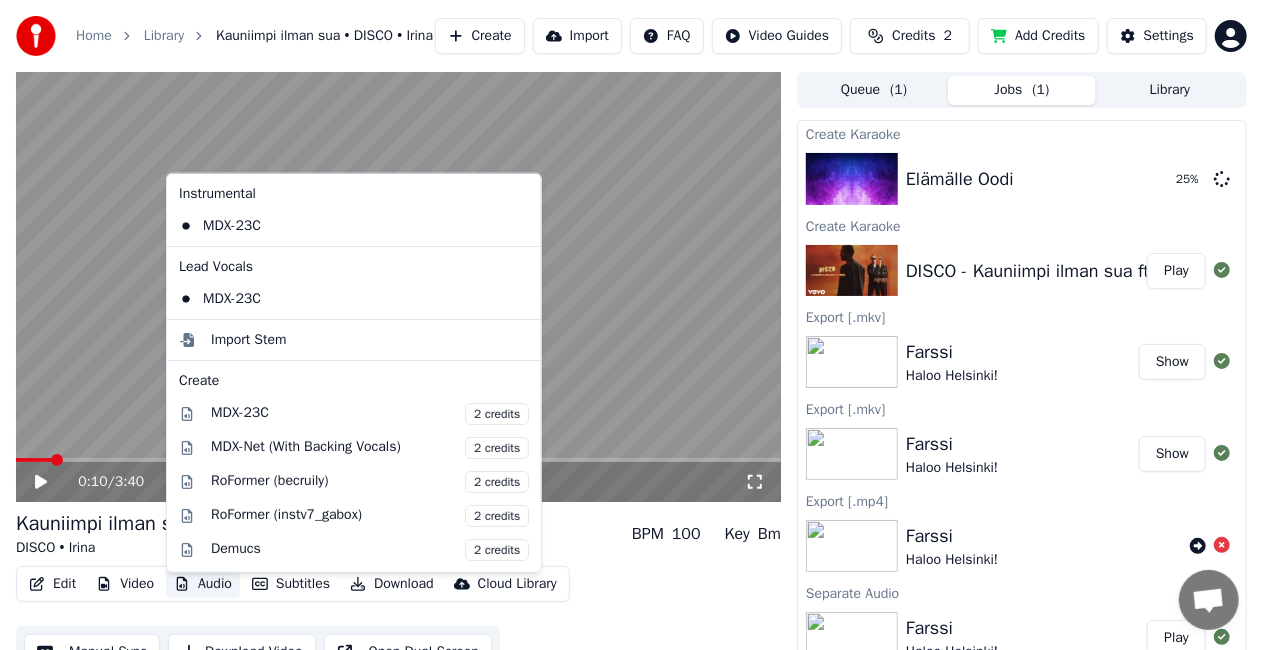 click on "Audio" at bounding box center (203, 584) 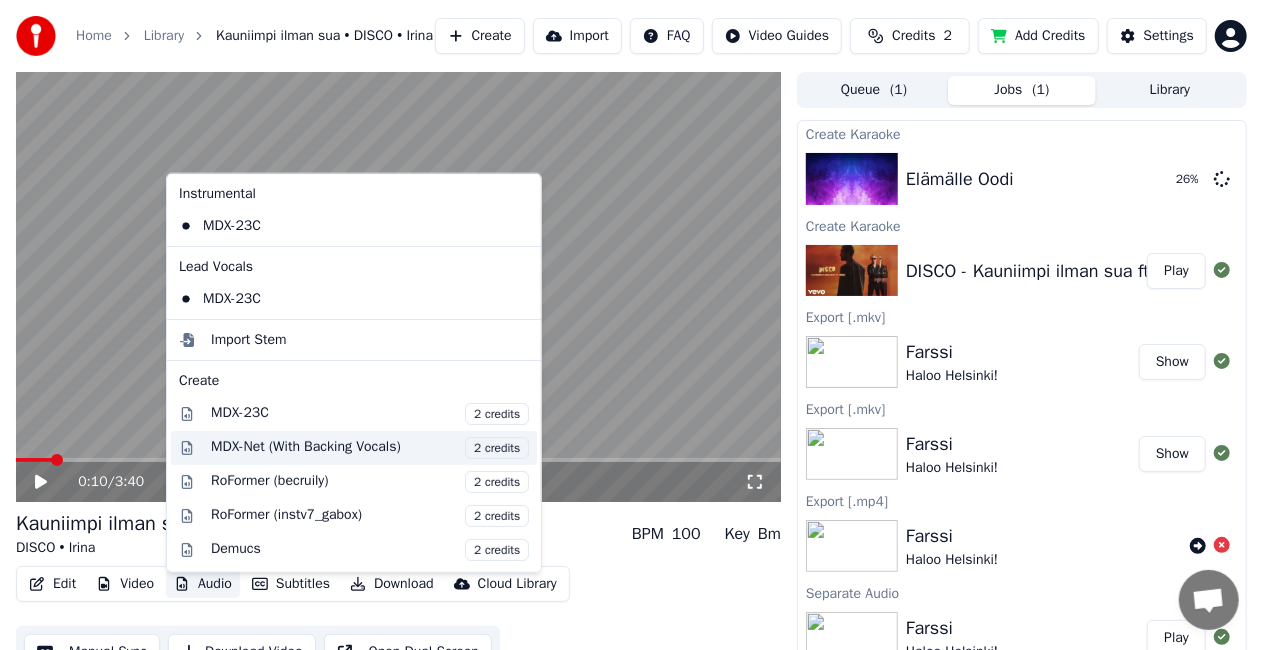 click on "2 credits" at bounding box center [497, 448] 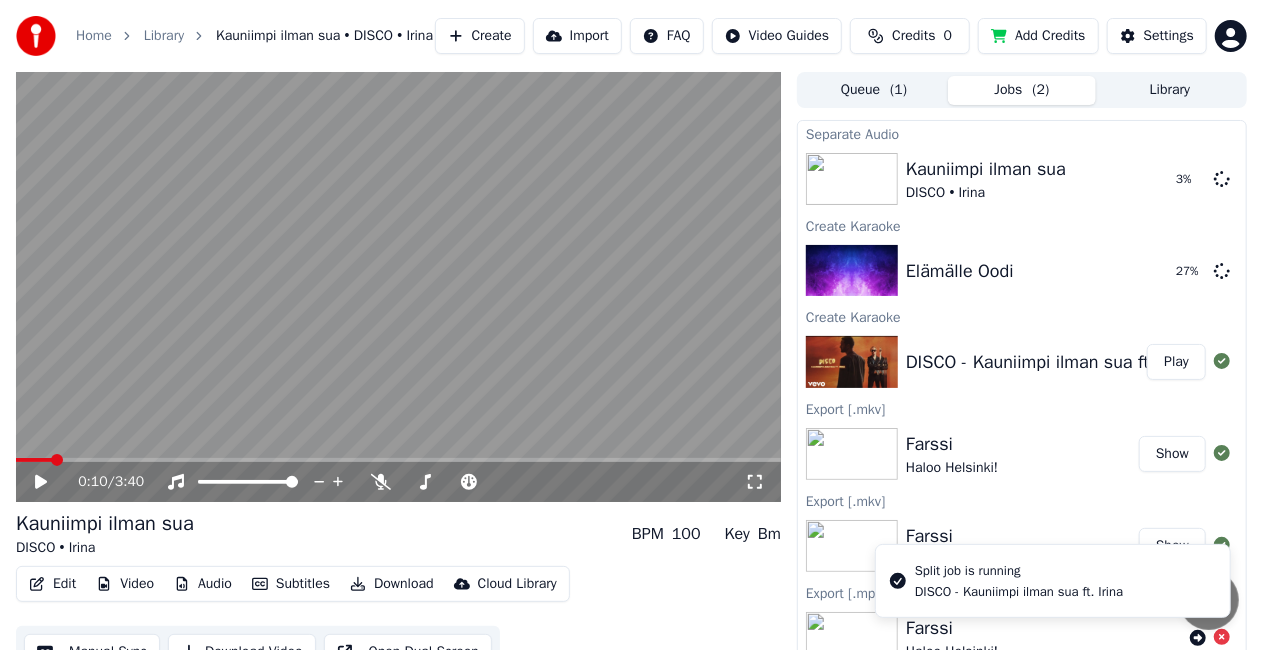 click on "Add Credits" at bounding box center [1038, 36] 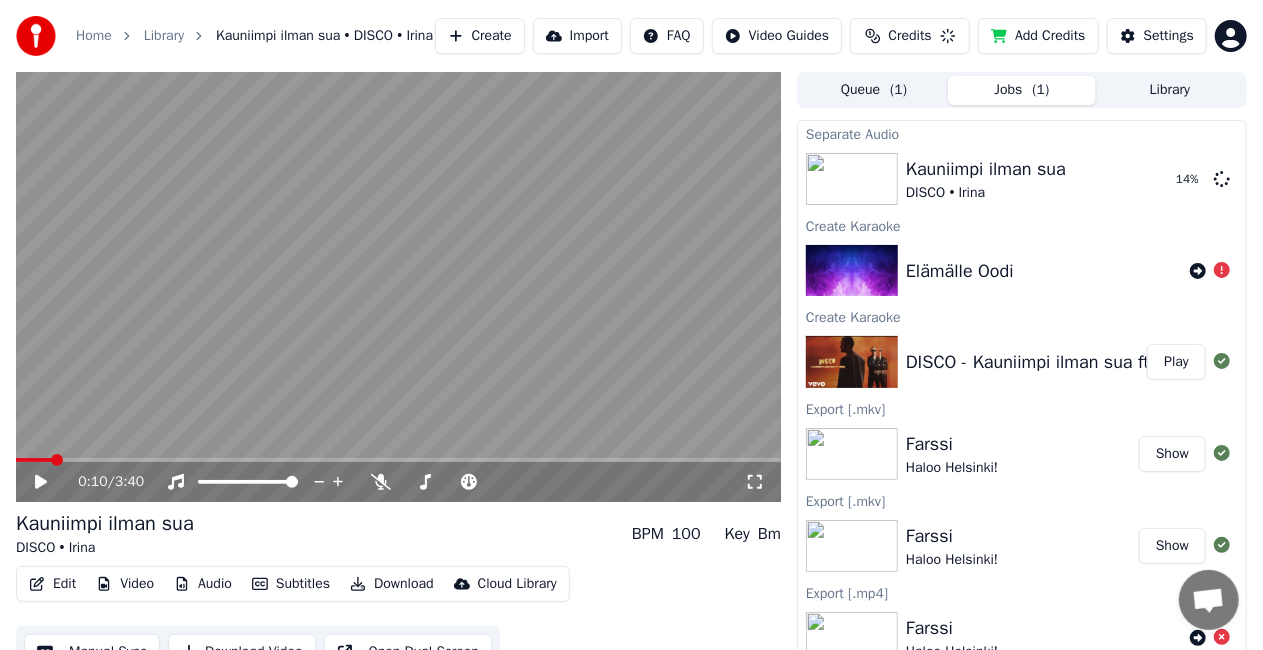 click on "Home Library Kauniimpi ilman sua • DISCO • Irina Create Import FAQ Video Guides Credits Add Credits Settings" at bounding box center (631, 36) 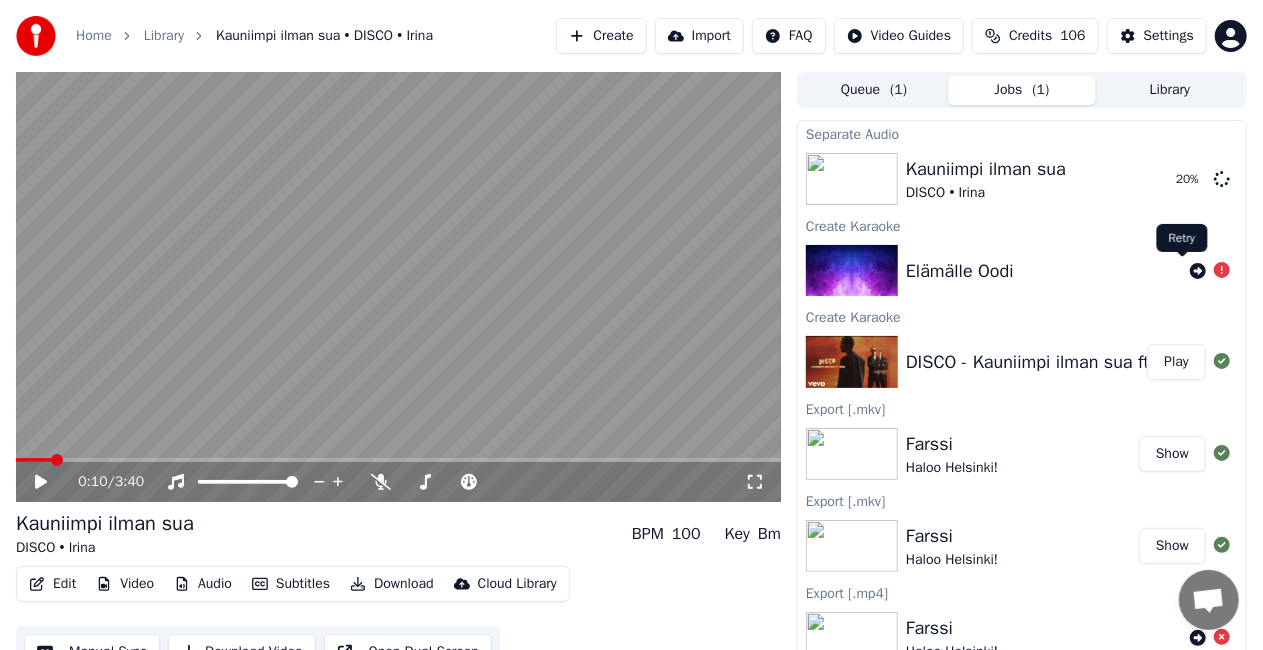 click 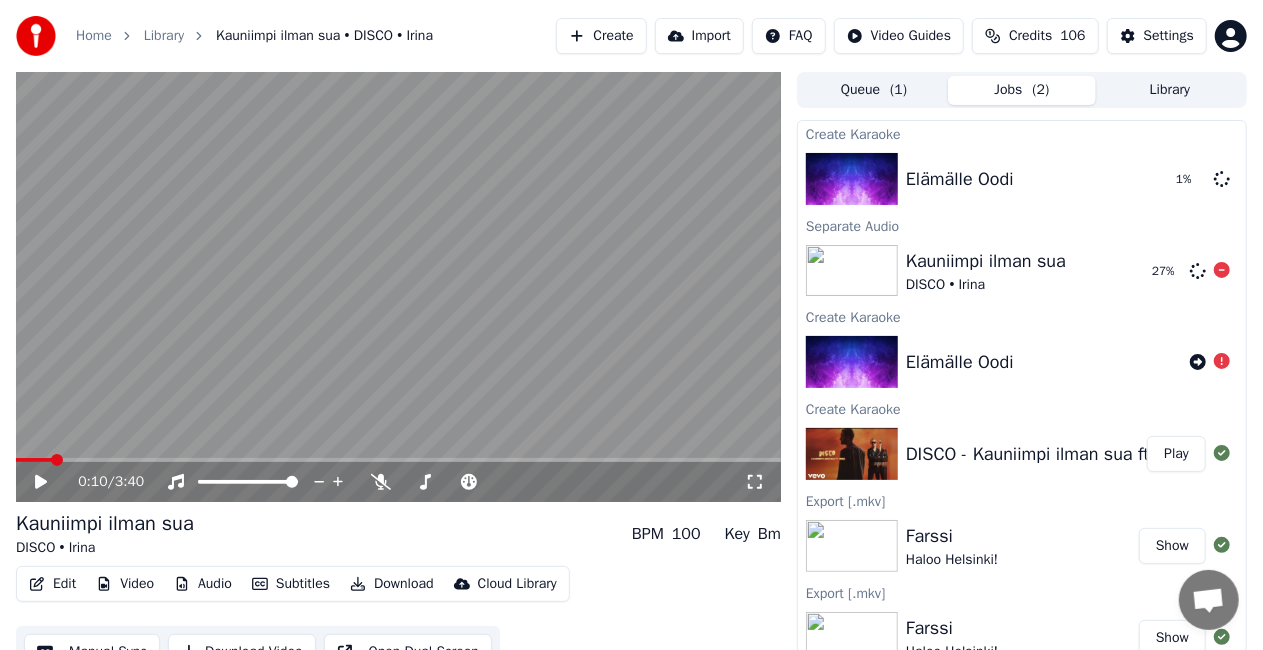 click on "Kauniimpi ilman sua" at bounding box center (986, 261) 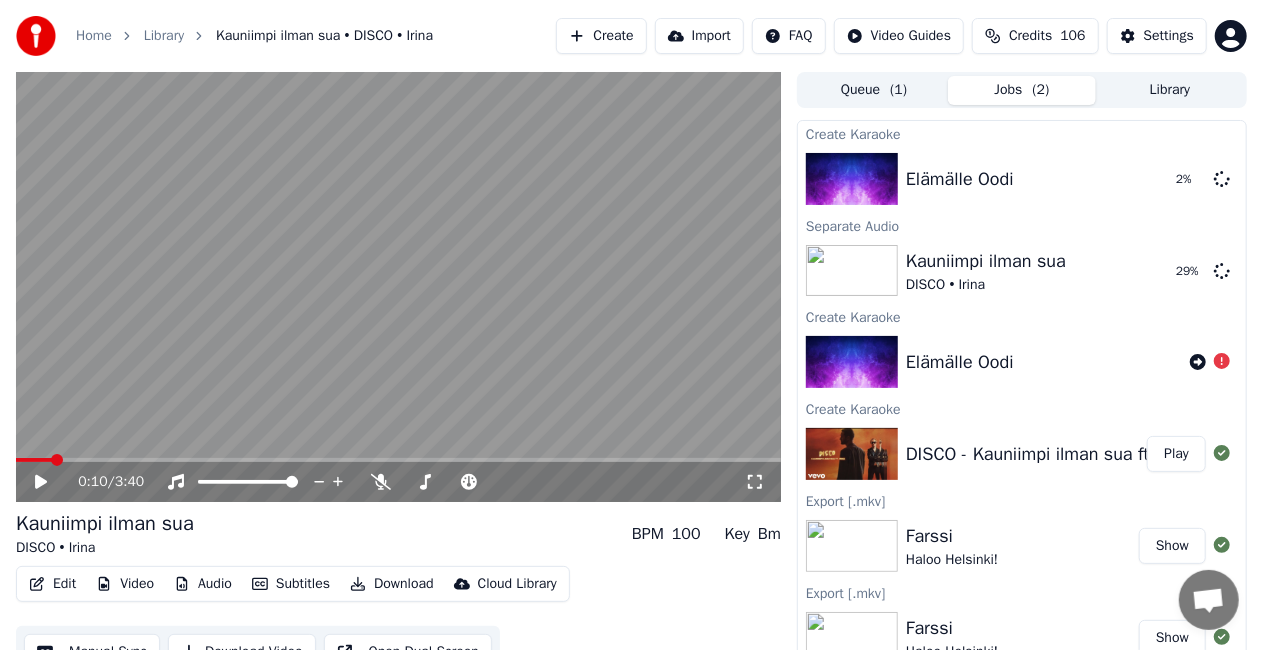 click 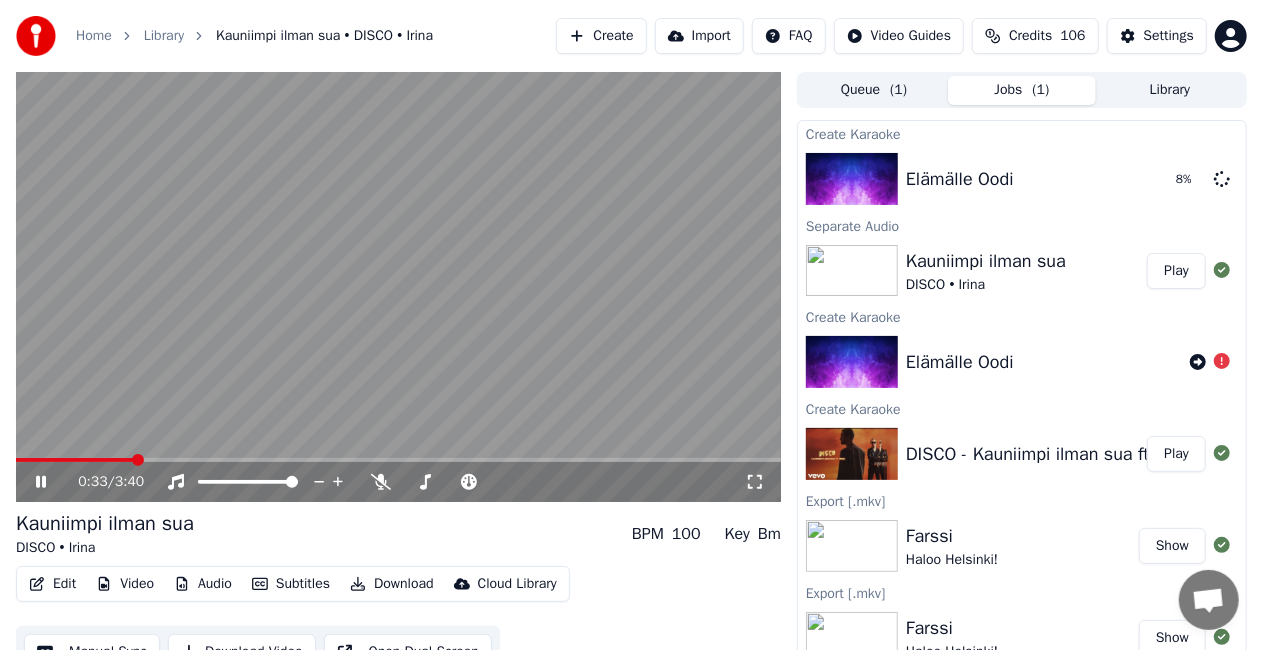 click at bounding box center [398, 287] 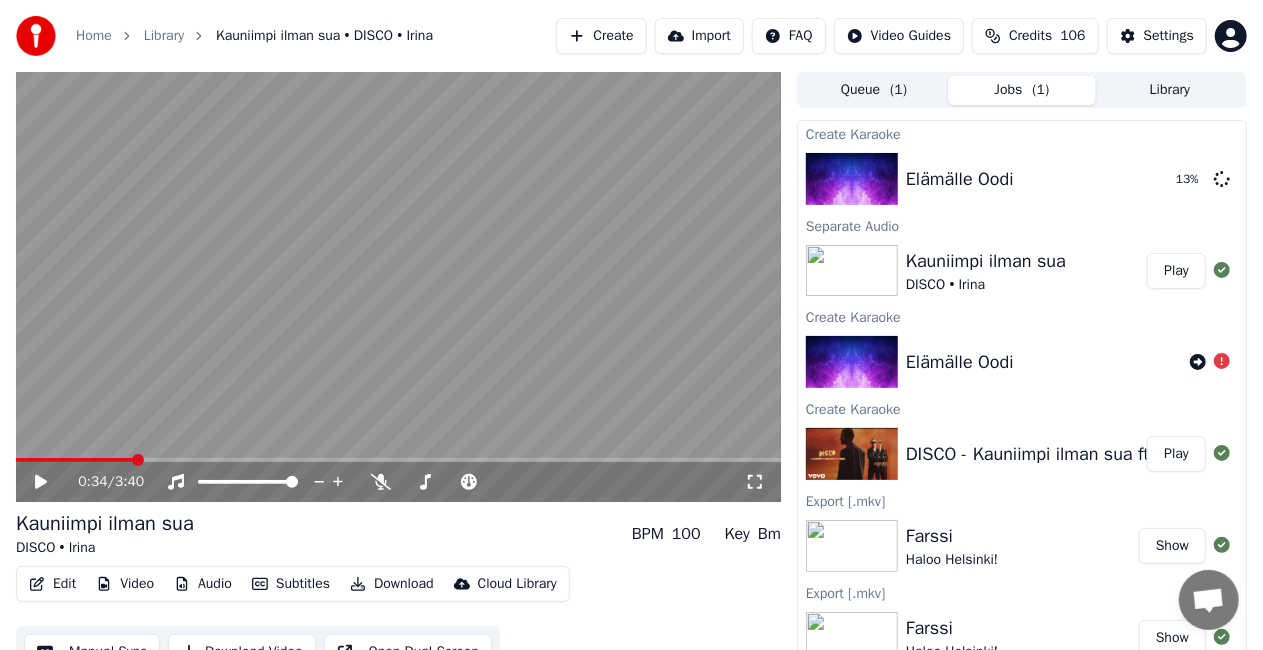 click on "Play" at bounding box center (1176, 271) 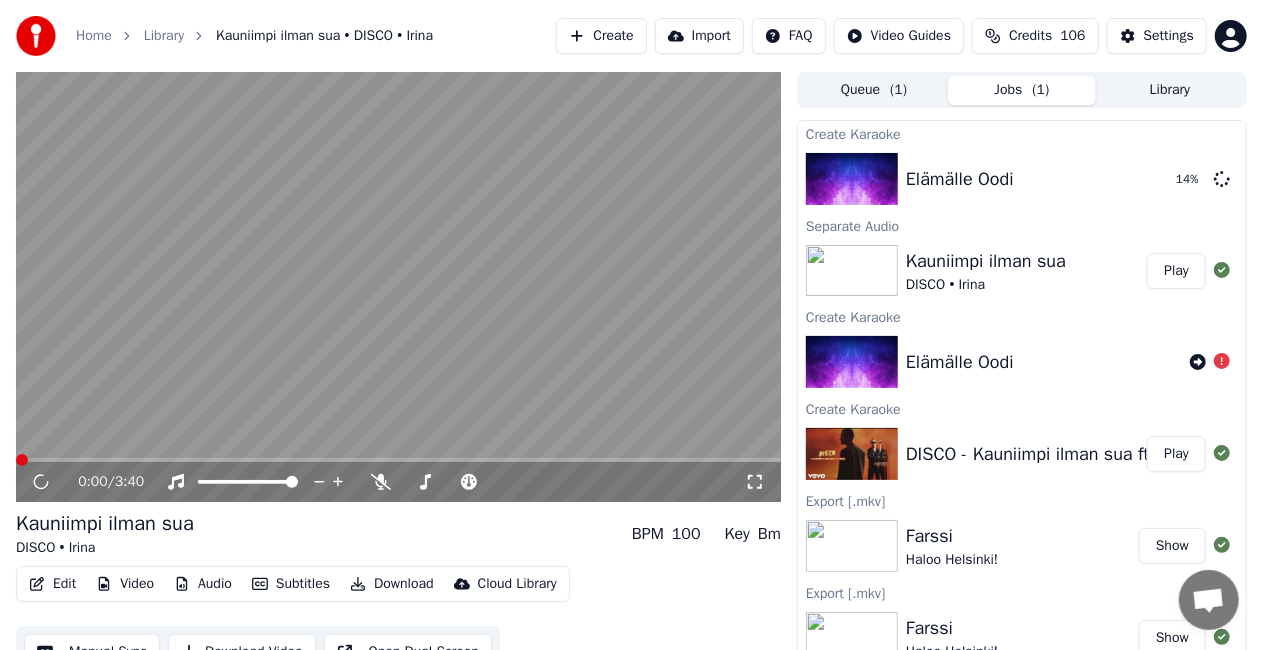 click on "Play" at bounding box center (1176, 271) 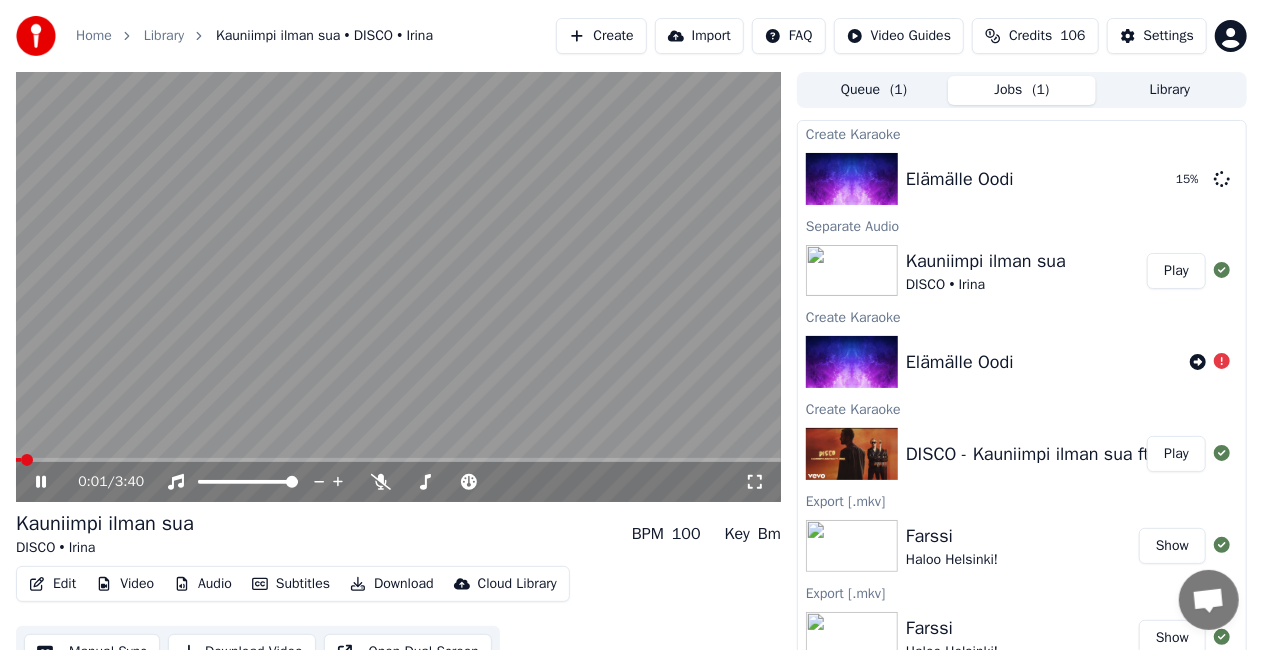 click on "Audio" at bounding box center (203, 584) 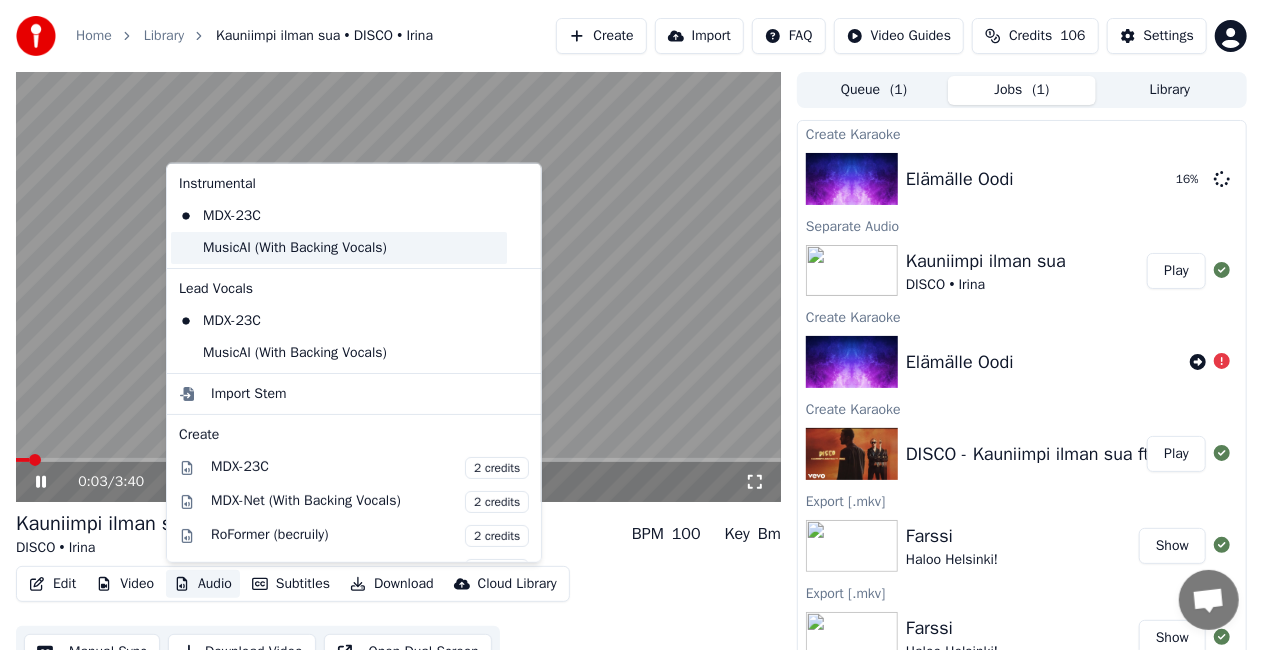 click on "MusicAI (With Backing Vocals)" at bounding box center [339, 248] 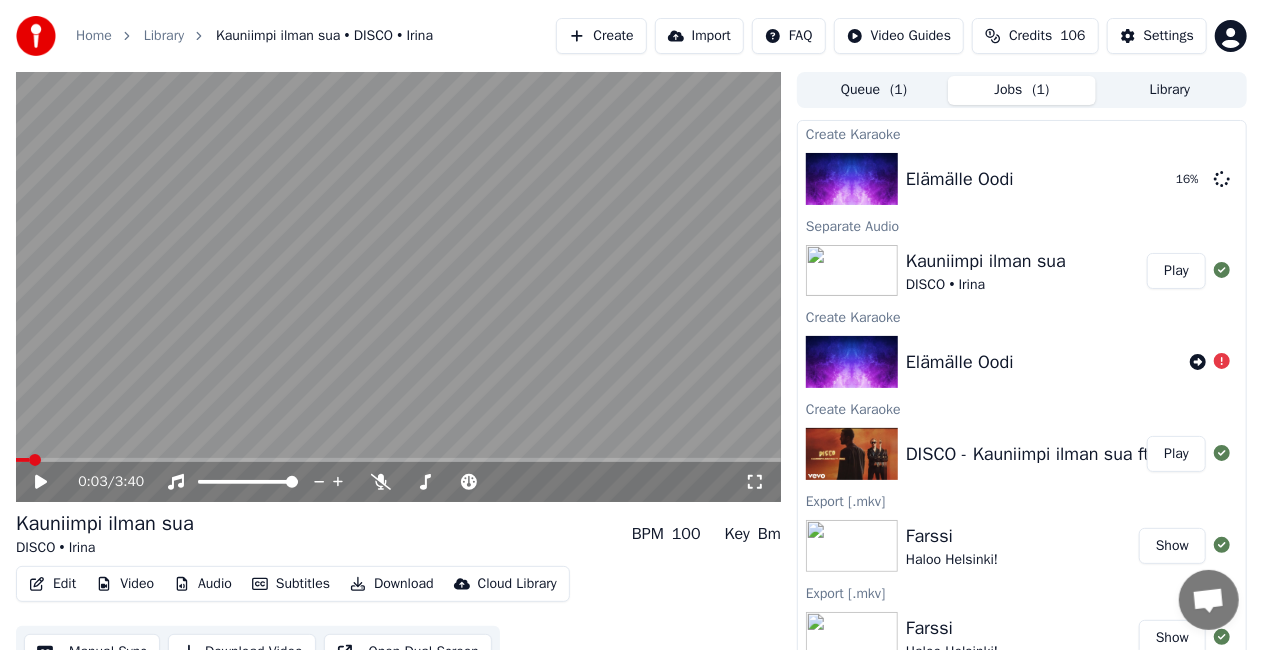 click at bounding box center [398, 287] 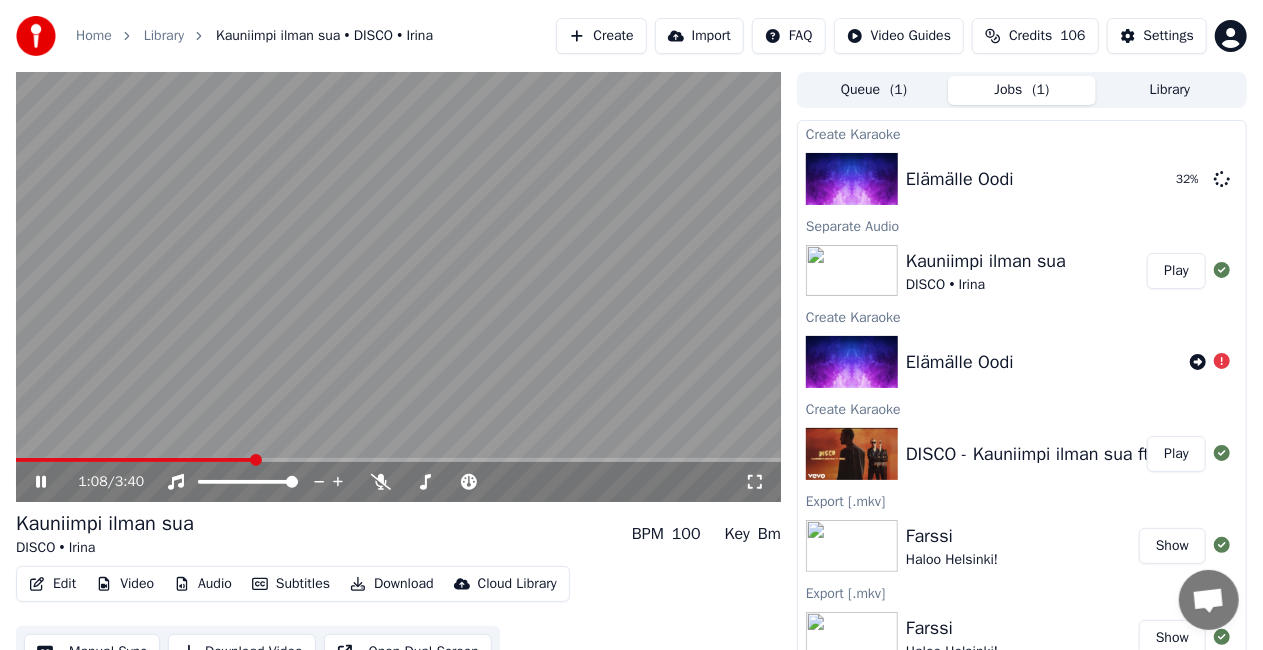 click at bounding box center [398, 287] 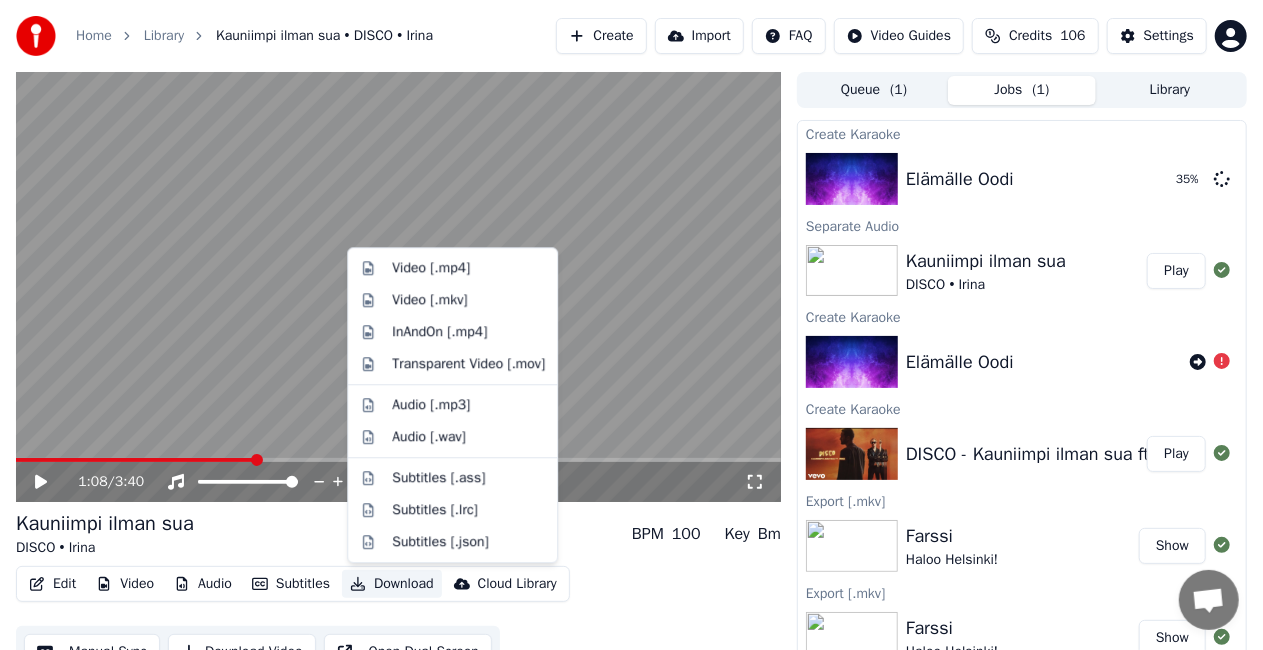 click on "Download" at bounding box center [392, 584] 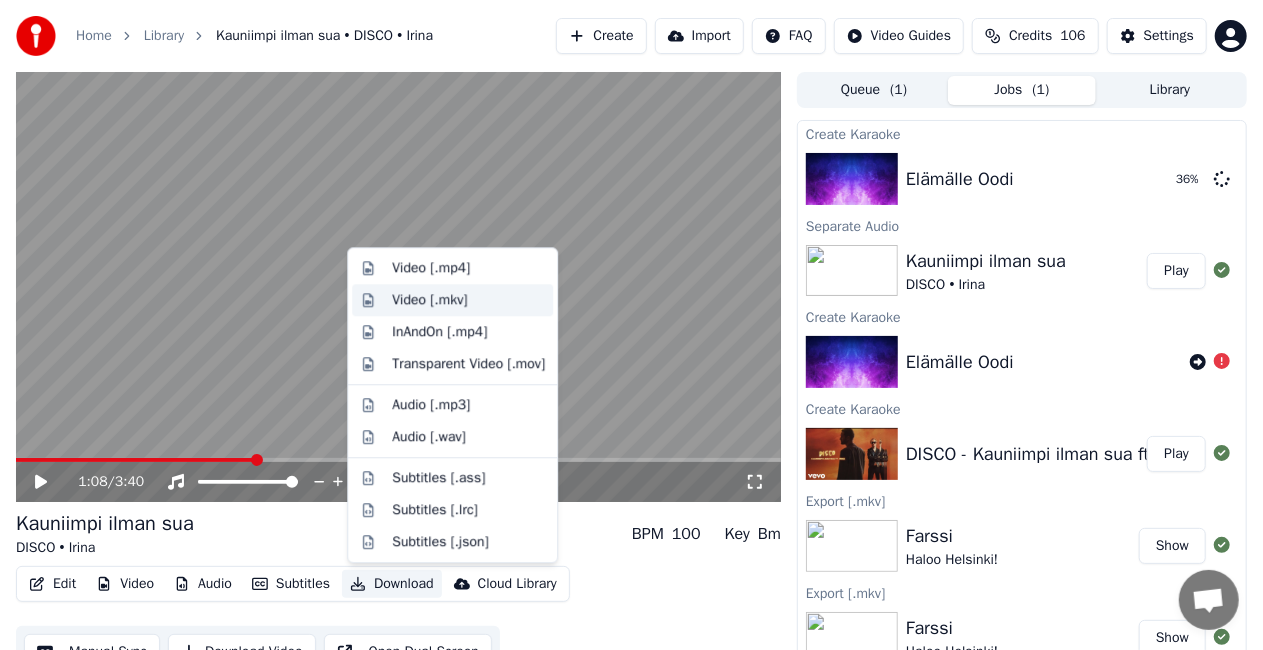 click on "Video [.mkv]" at bounding box center (468, 300) 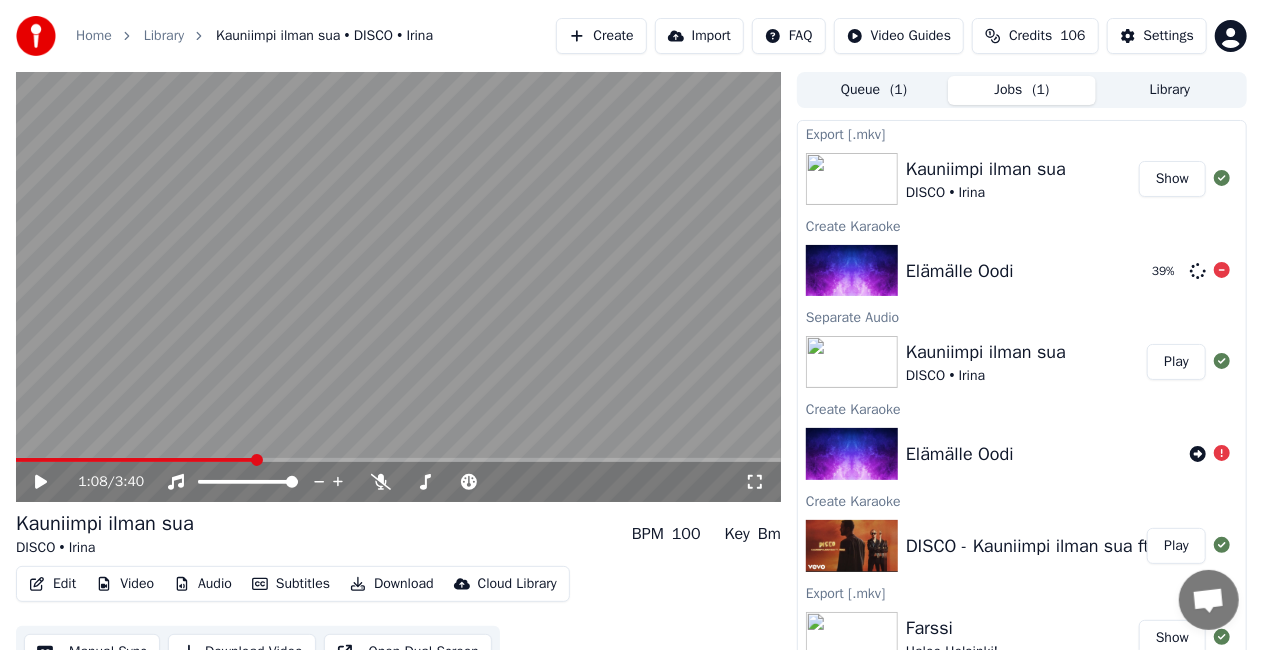 click on "Elämälle Oodi" at bounding box center [960, 271] 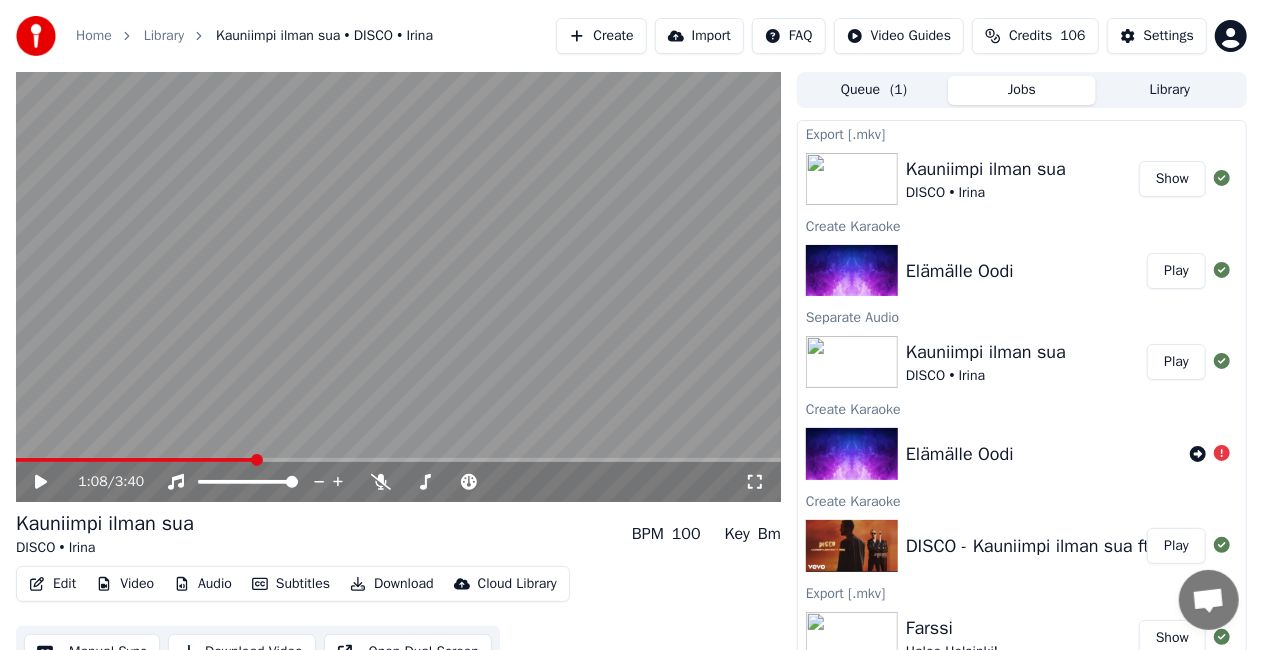 click on "Play" at bounding box center (1176, 271) 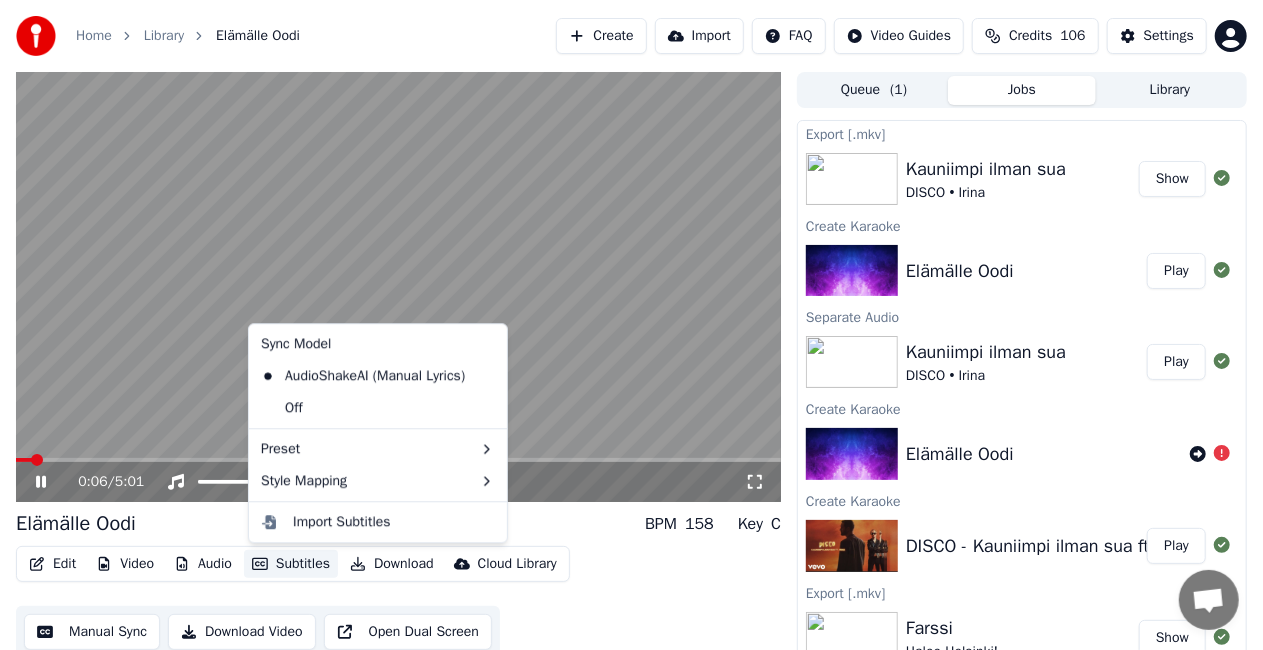click on "Subtitles" at bounding box center [291, 564] 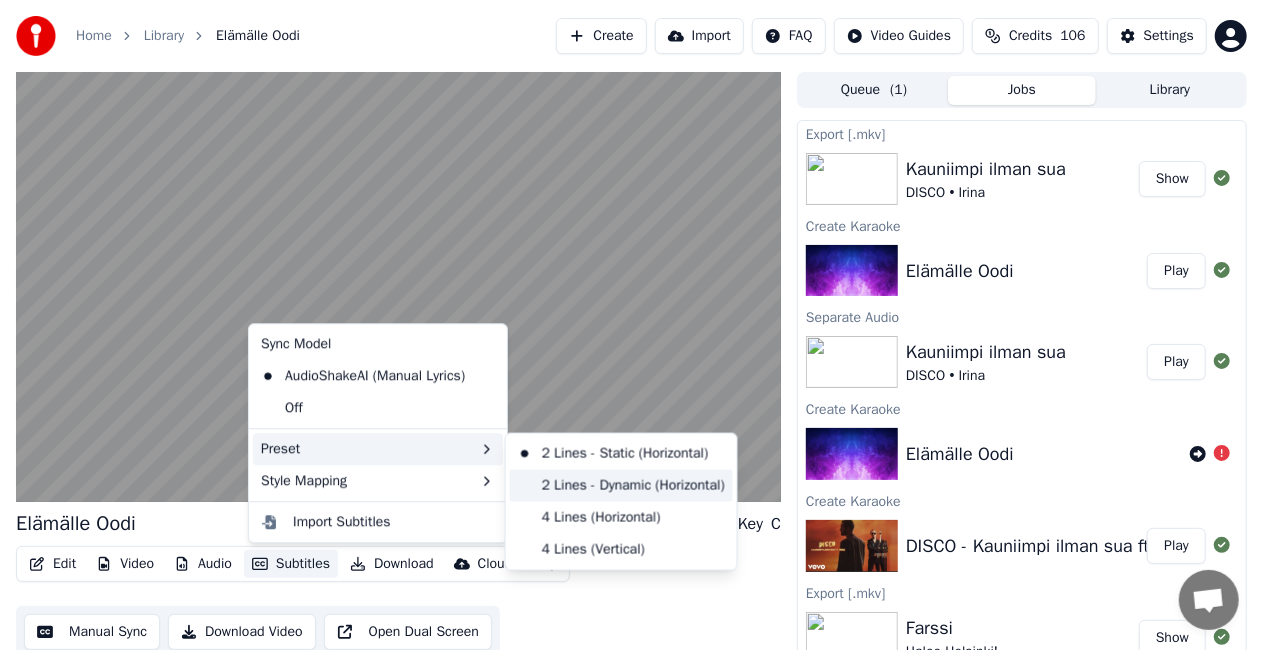 click on "2 Lines - Dynamic (Horizontal)" at bounding box center [621, 486] 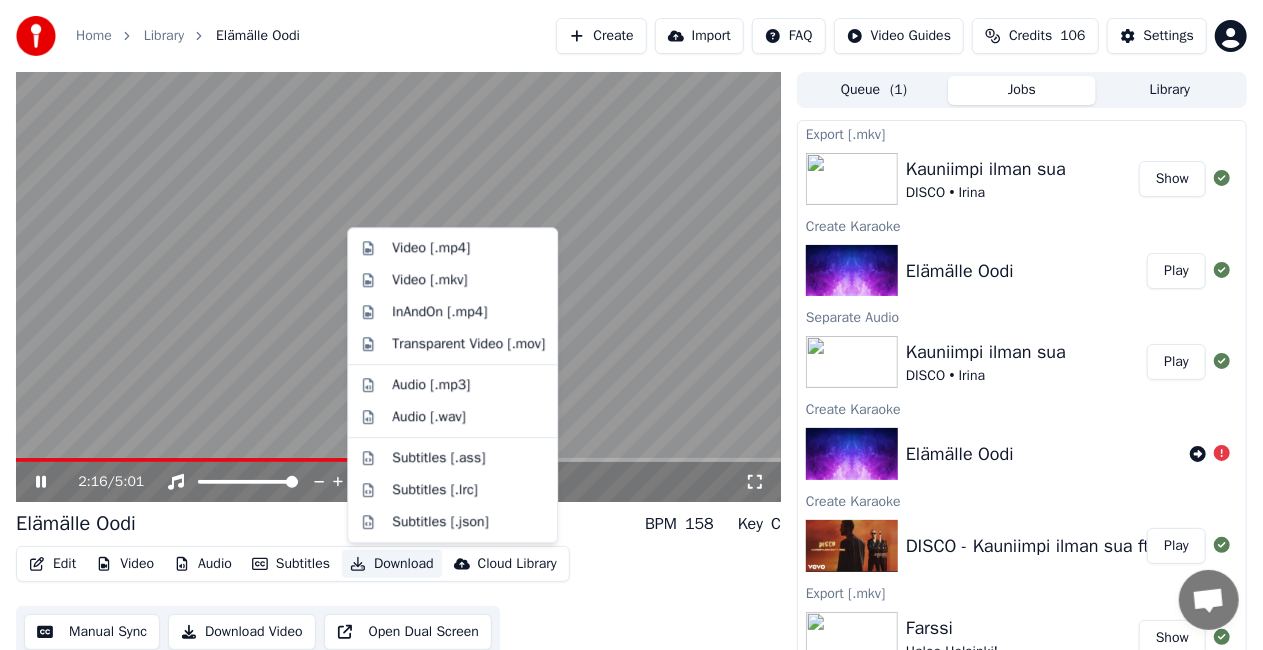 click on "Download" at bounding box center (392, 564) 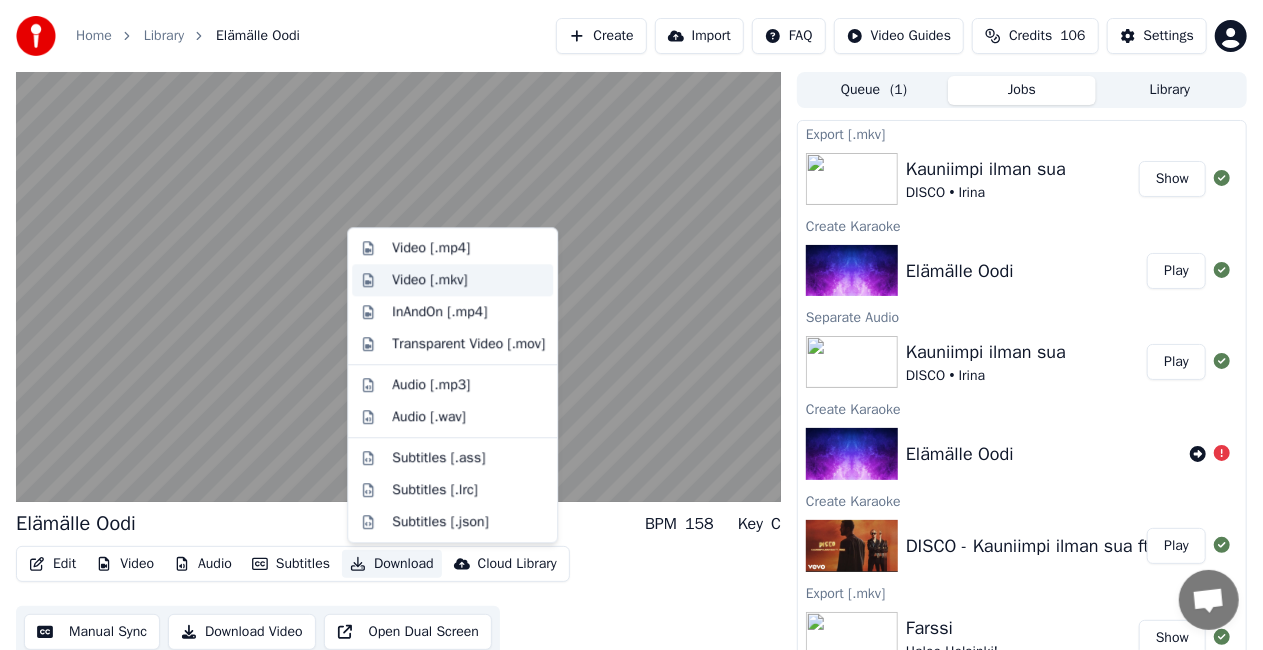 click on "Video [.mkv]" at bounding box center [429, 280] 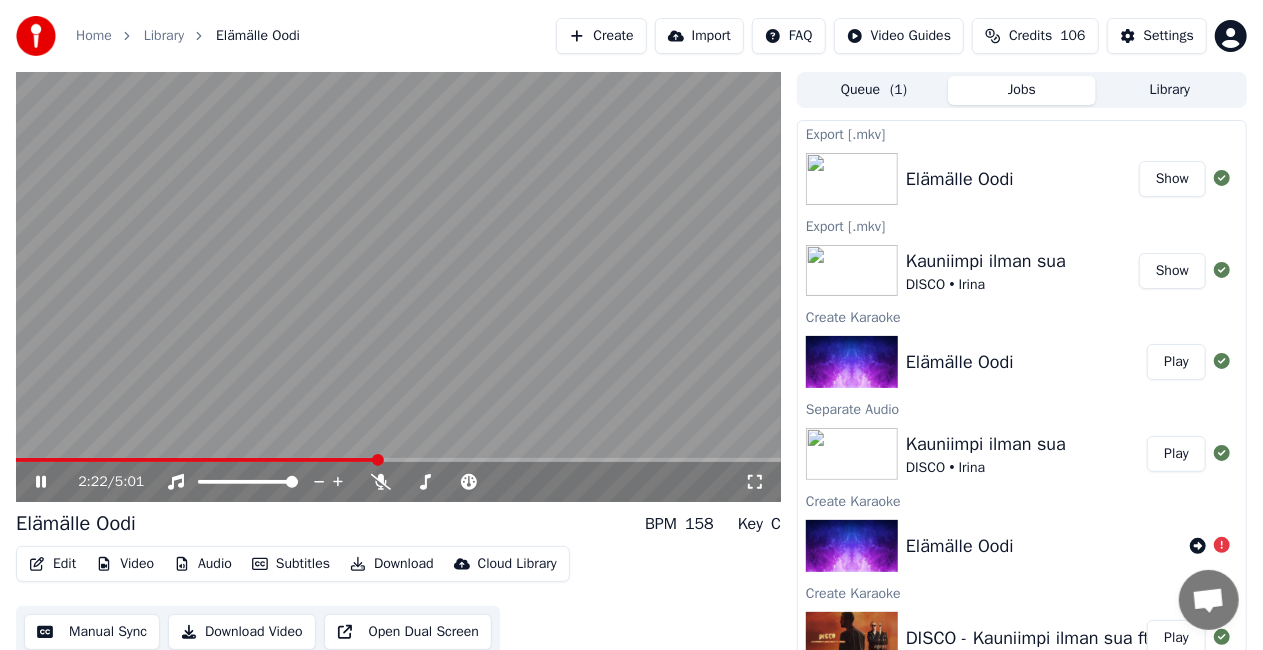 click at bounding box center [398, 287] 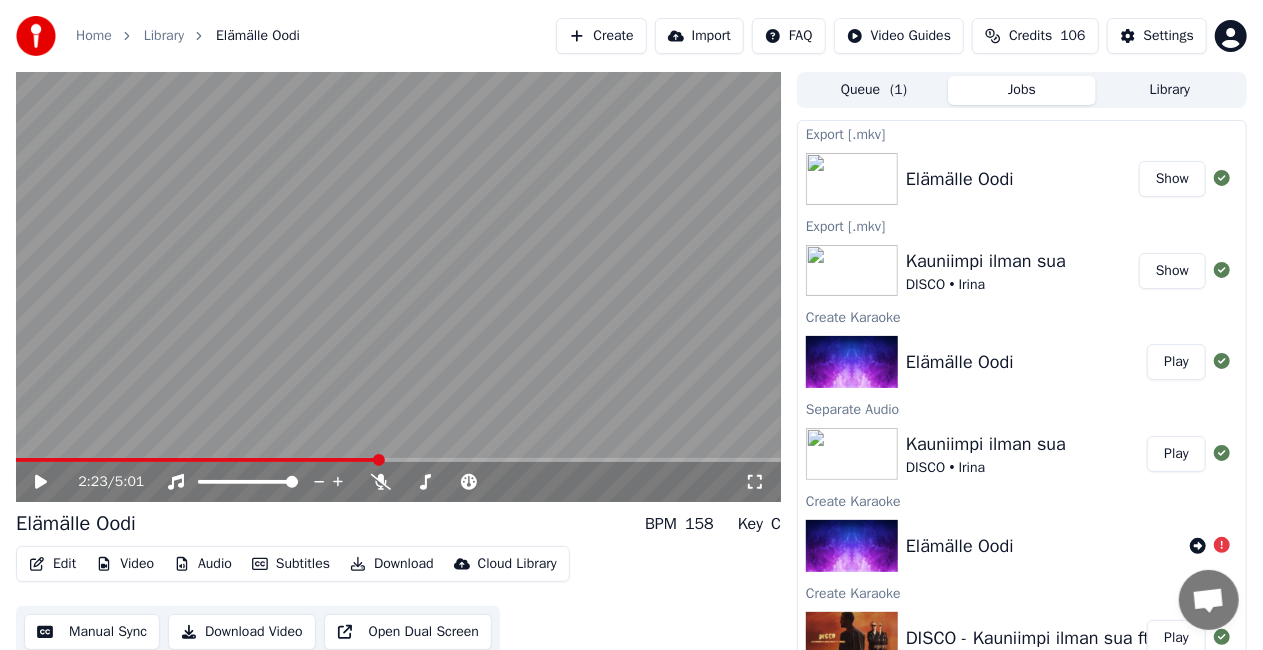 click on "Show" at bounding box center [1172, 179] 